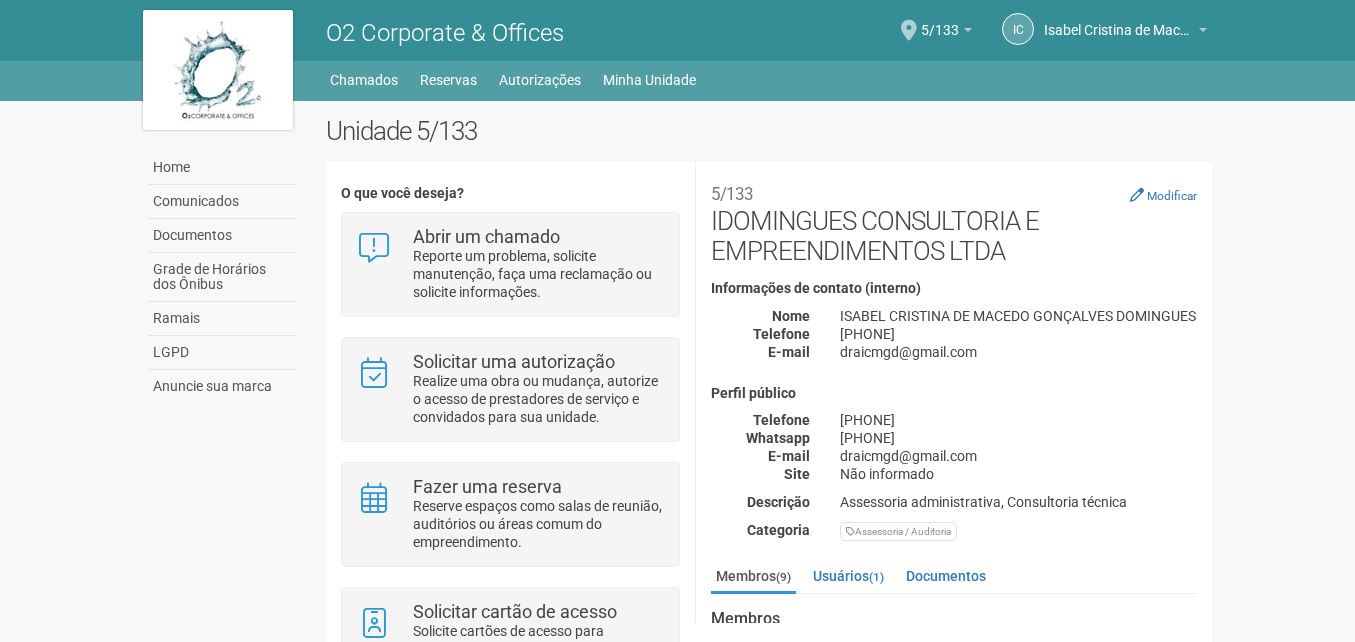 scroll, scrollTop: 0, scrollLeft: 0, axis: both 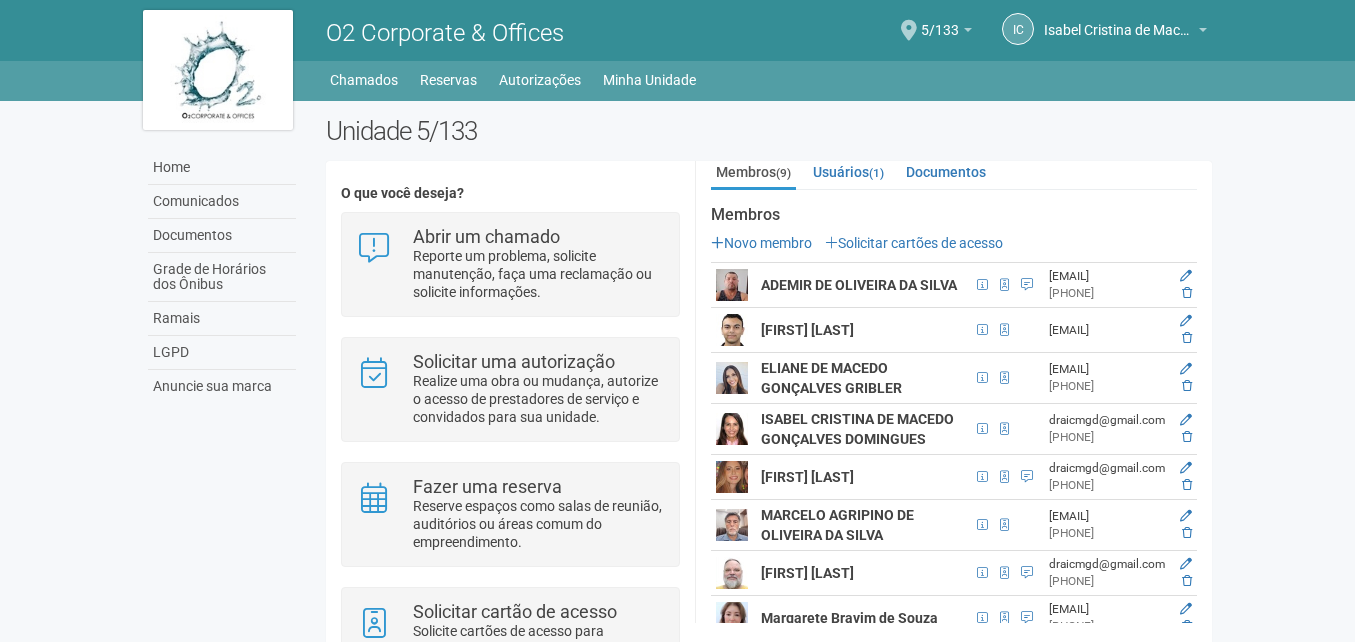 click on "**********" at bounding box center [953, 392] 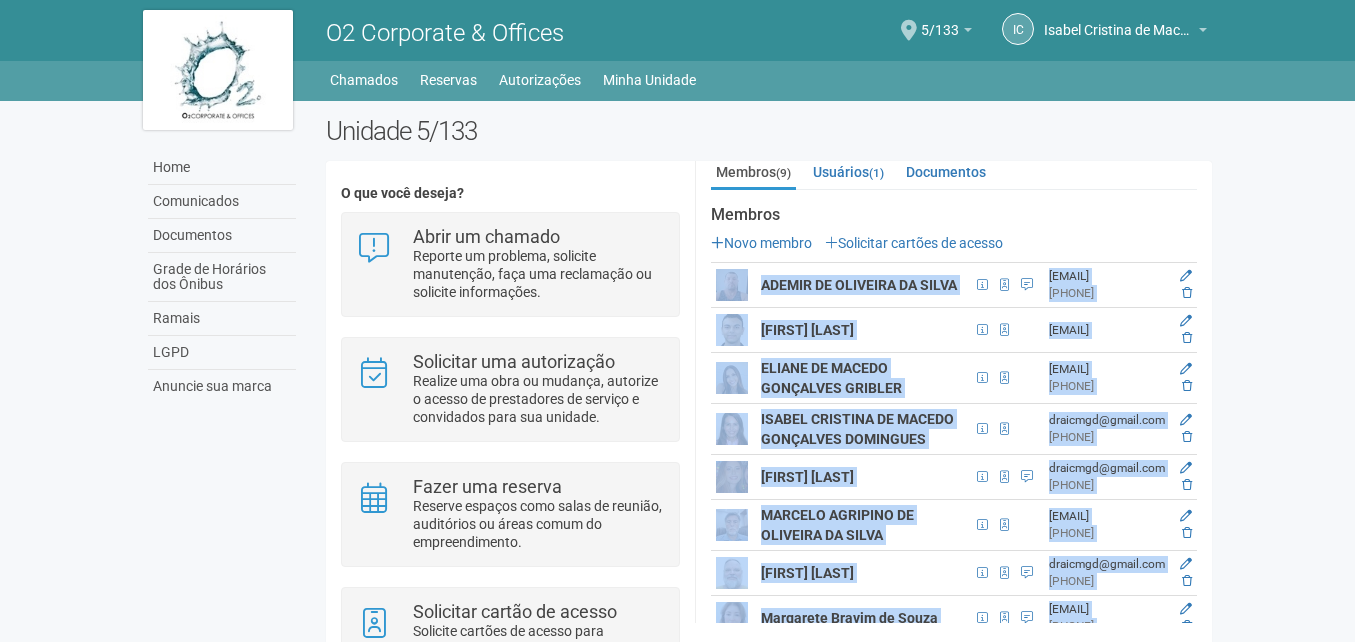 click on "**********" at bounding box center (953, 392) 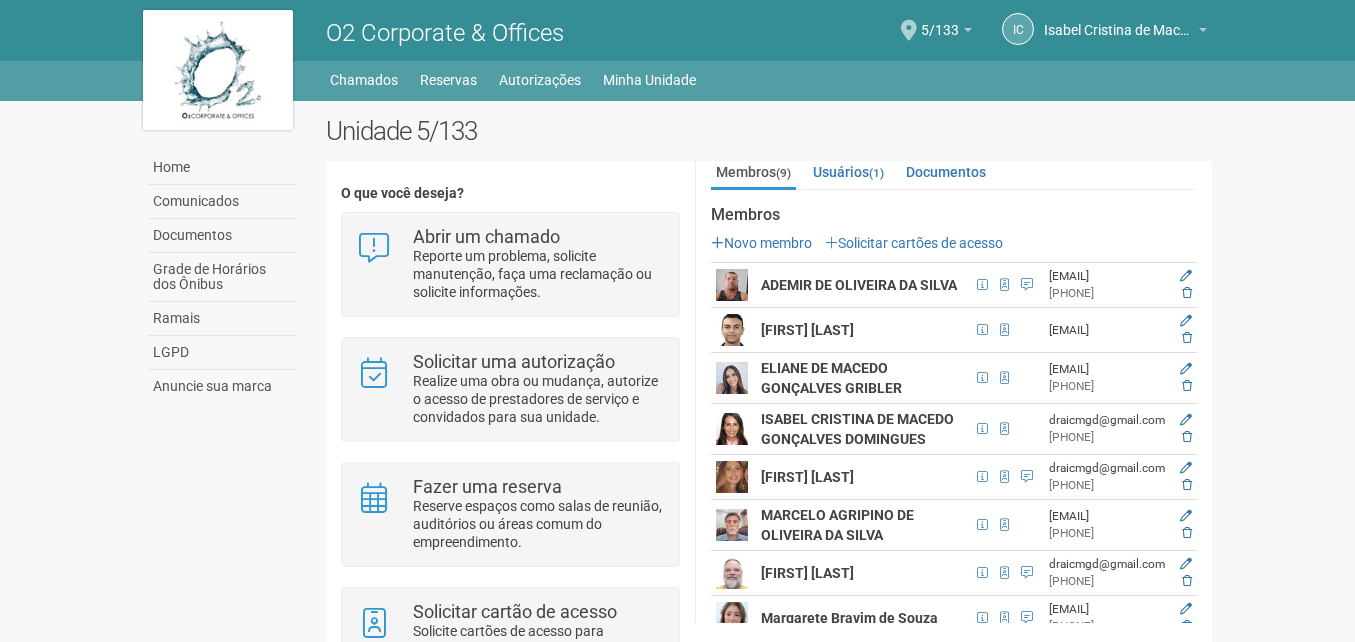 click on "**********" at bounding box center (953, 392) 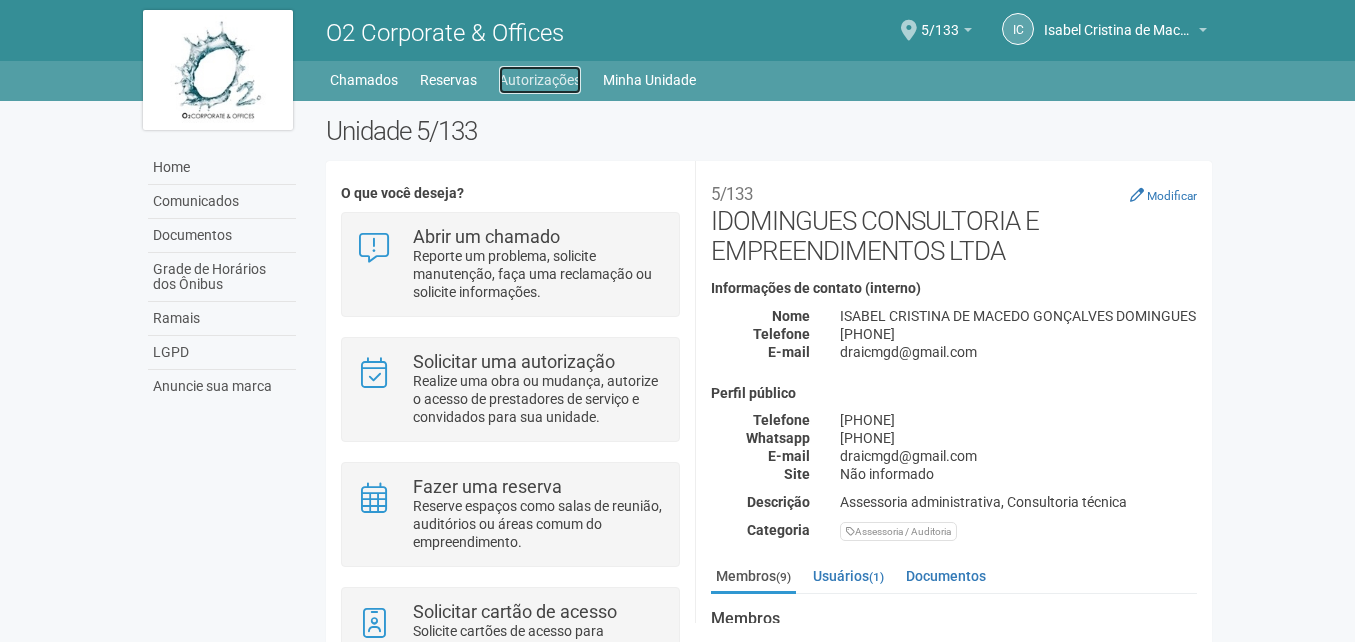 click on "Autorizações" at bounding box center (540, 80) 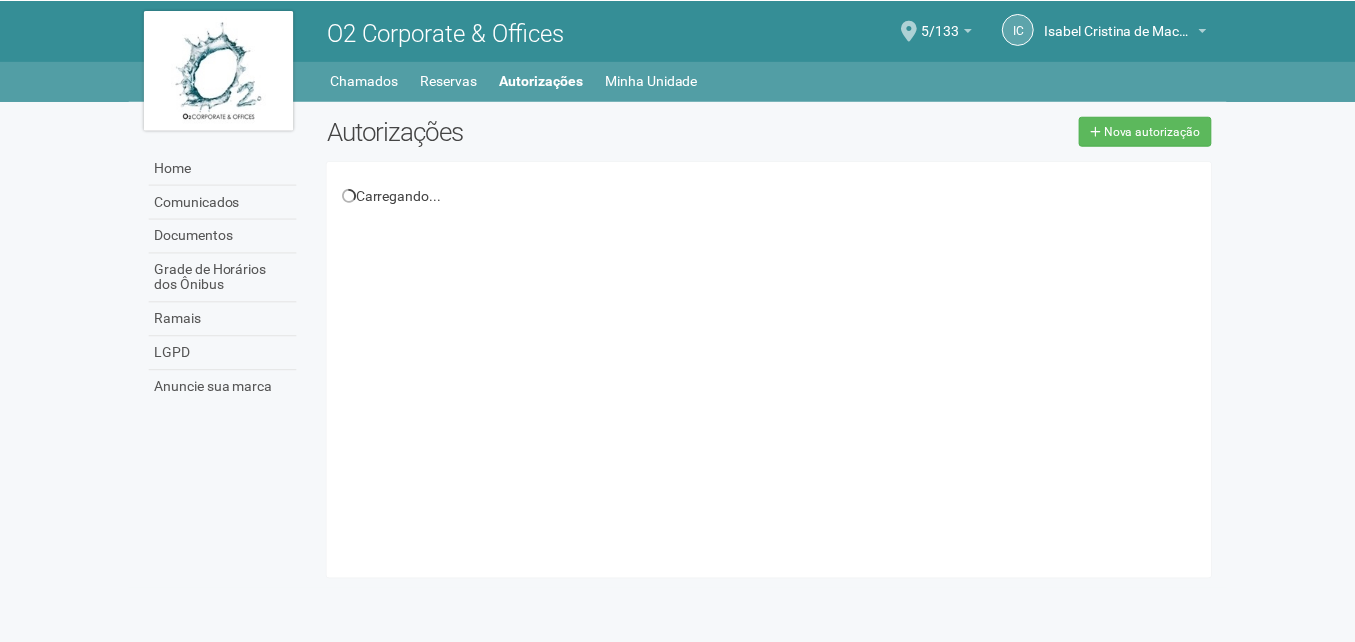 scroll, scrollTop: 0, scrollLeft: 0, axis: both 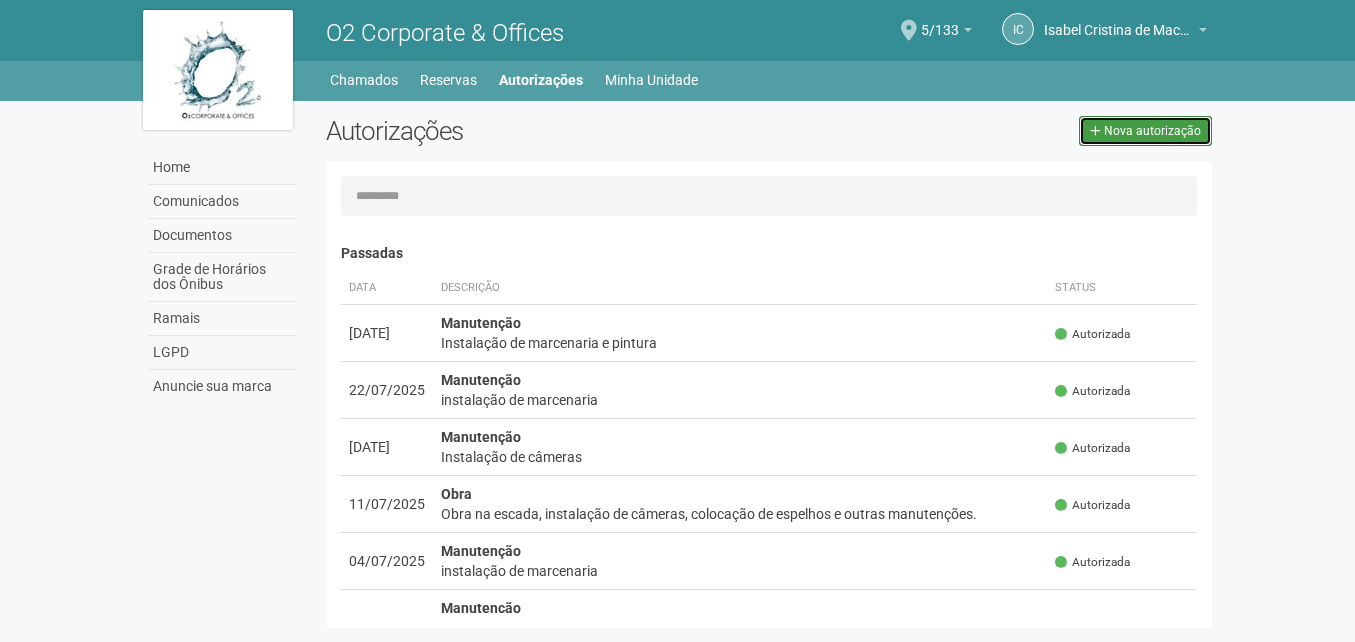 click on "Nova autorização" at bounding box center (1152, 131) 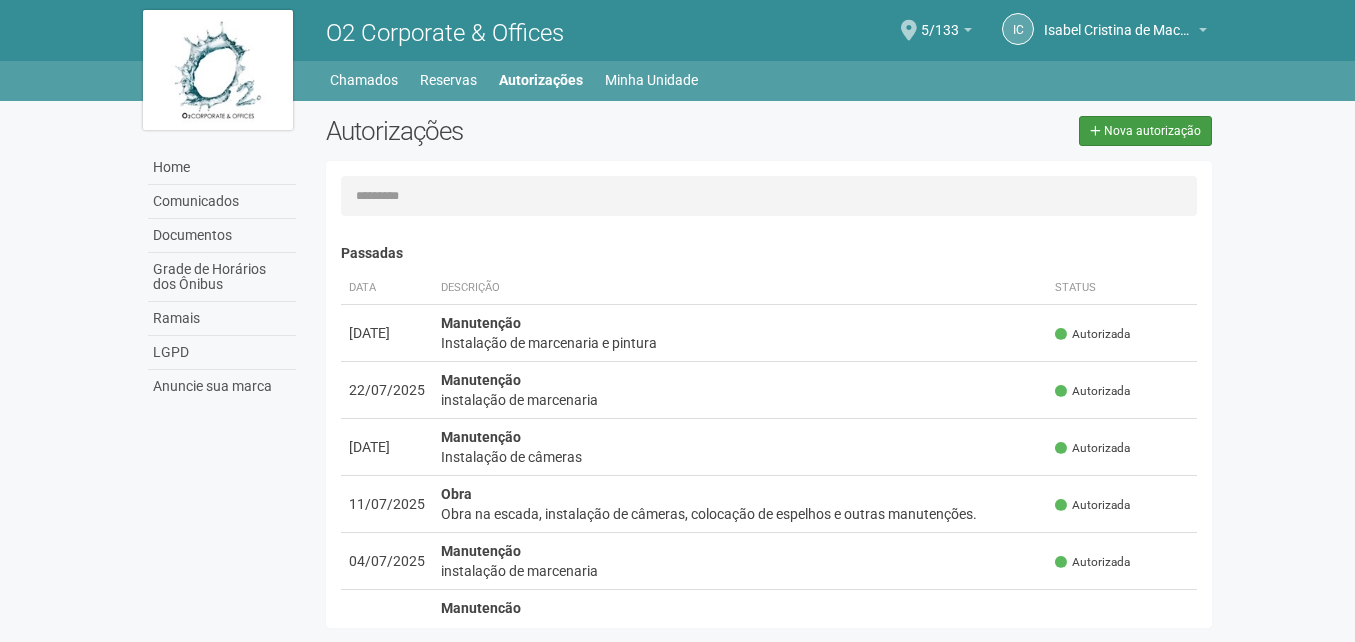 select on "**" 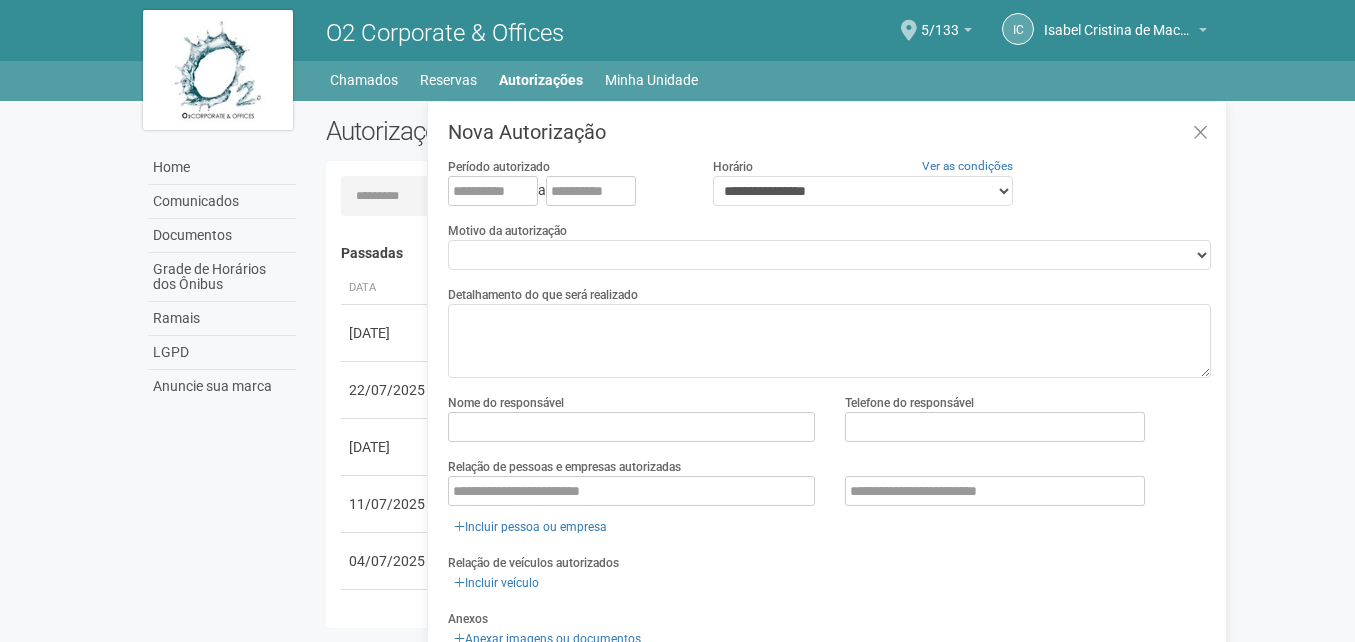 scroll, scrollTop: 31, scrollLeft: 0, axis: vertical 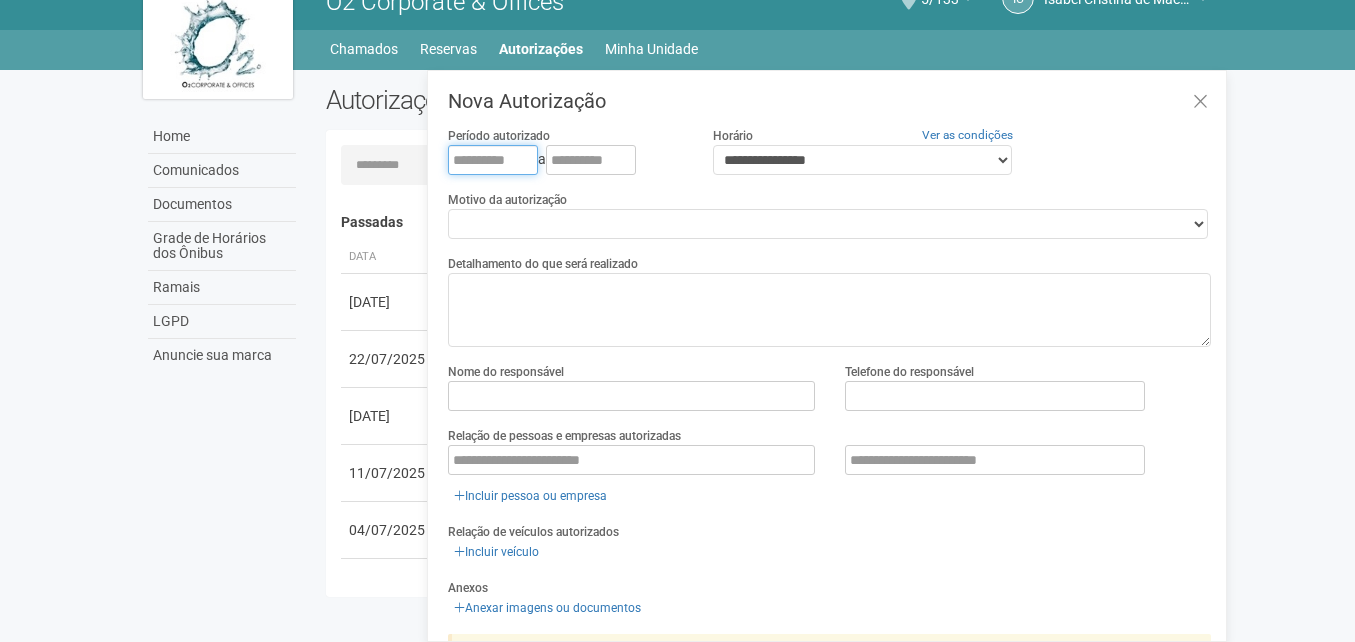click at bounding box center [493, 160] 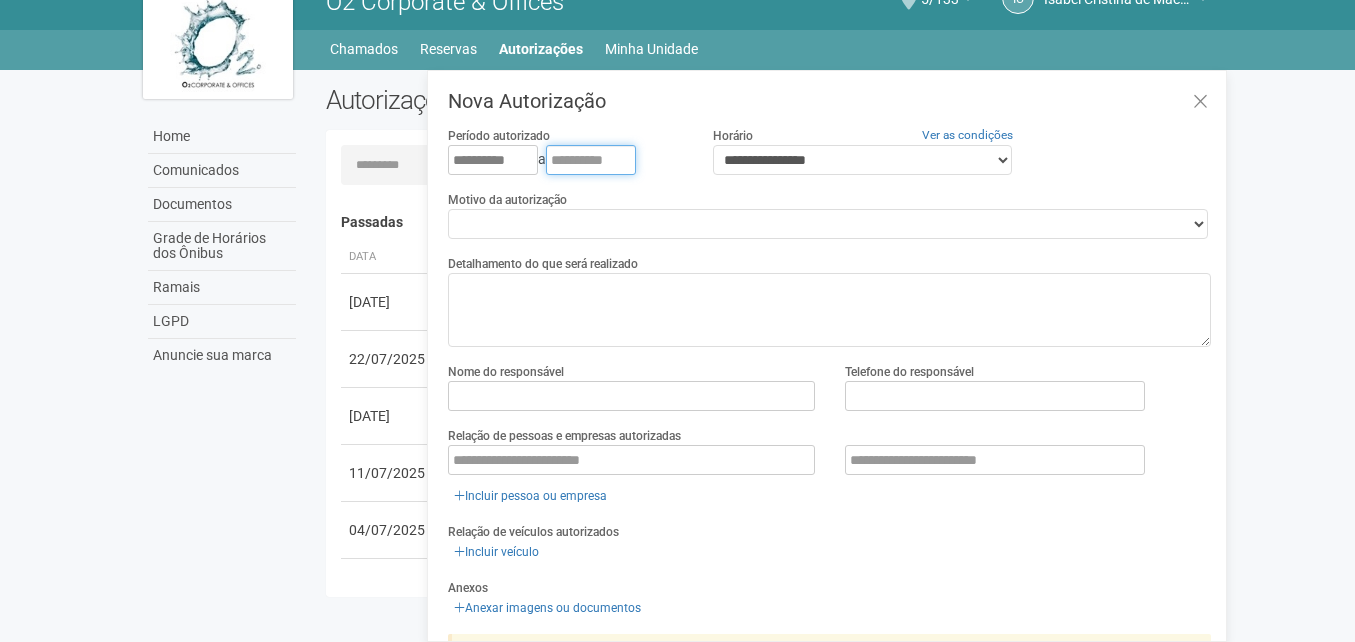 click at bounding box center (591, 160) 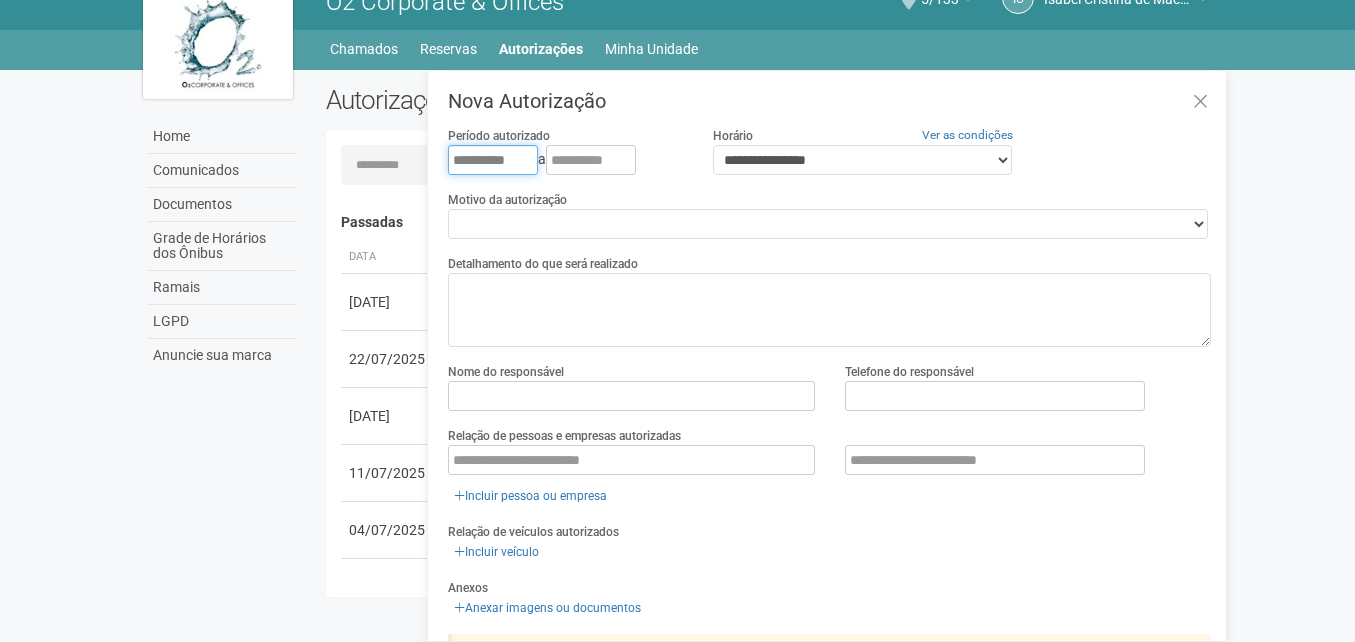 click on "**********" at bounding box center [493, 160] 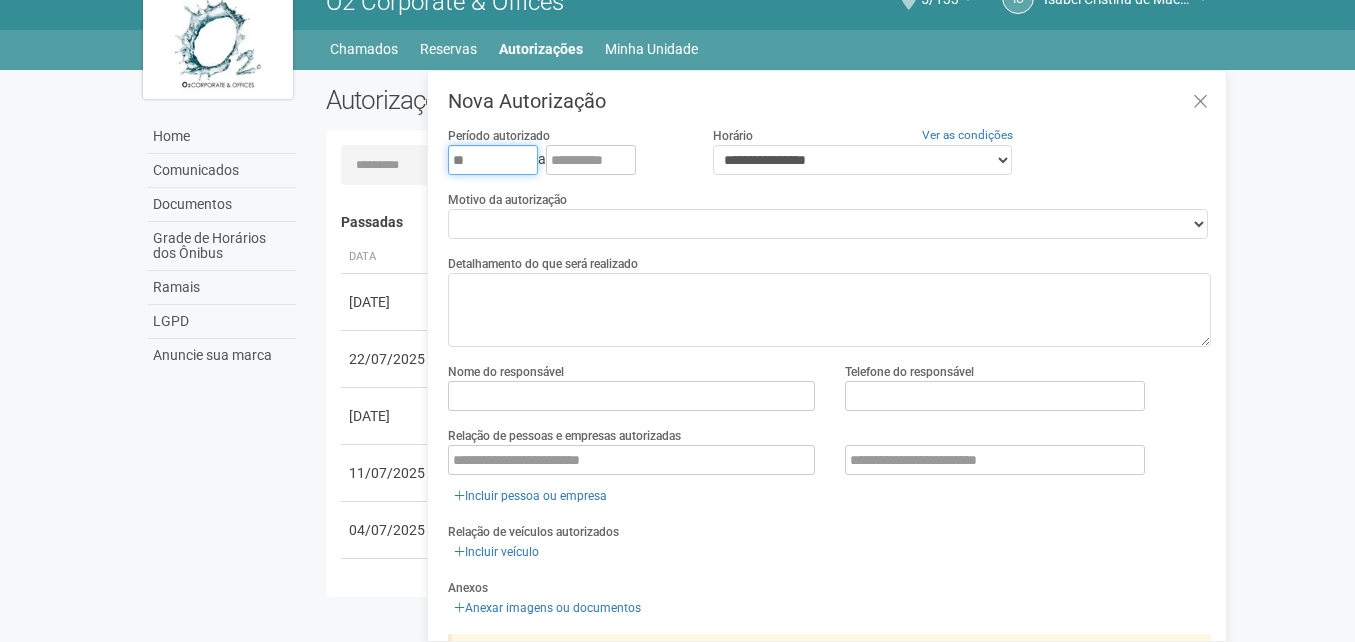 type on "*" 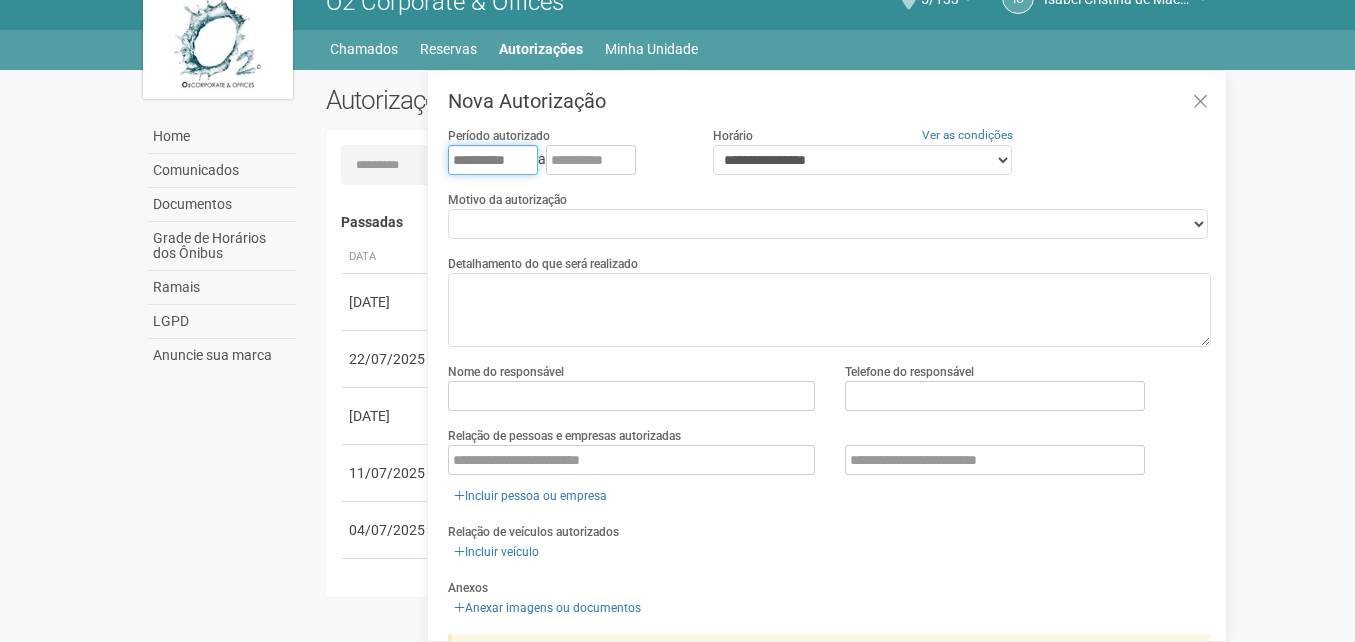 type on "**********" 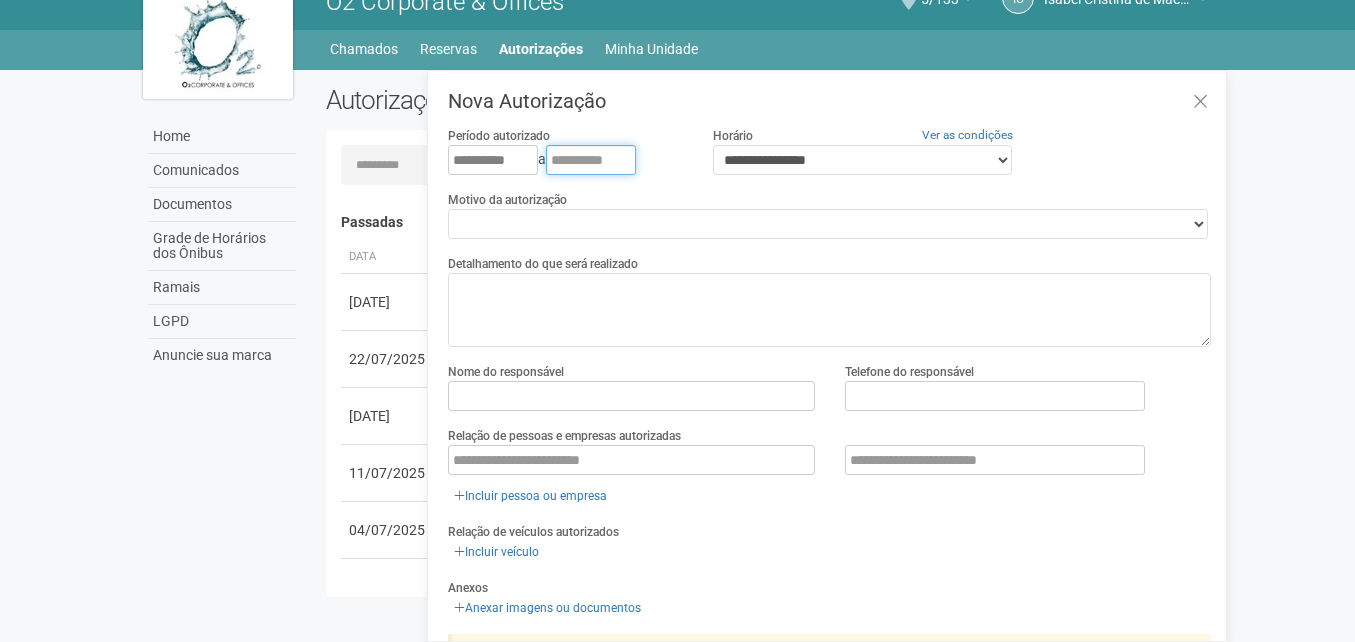 click at bounding box center [591, 160] 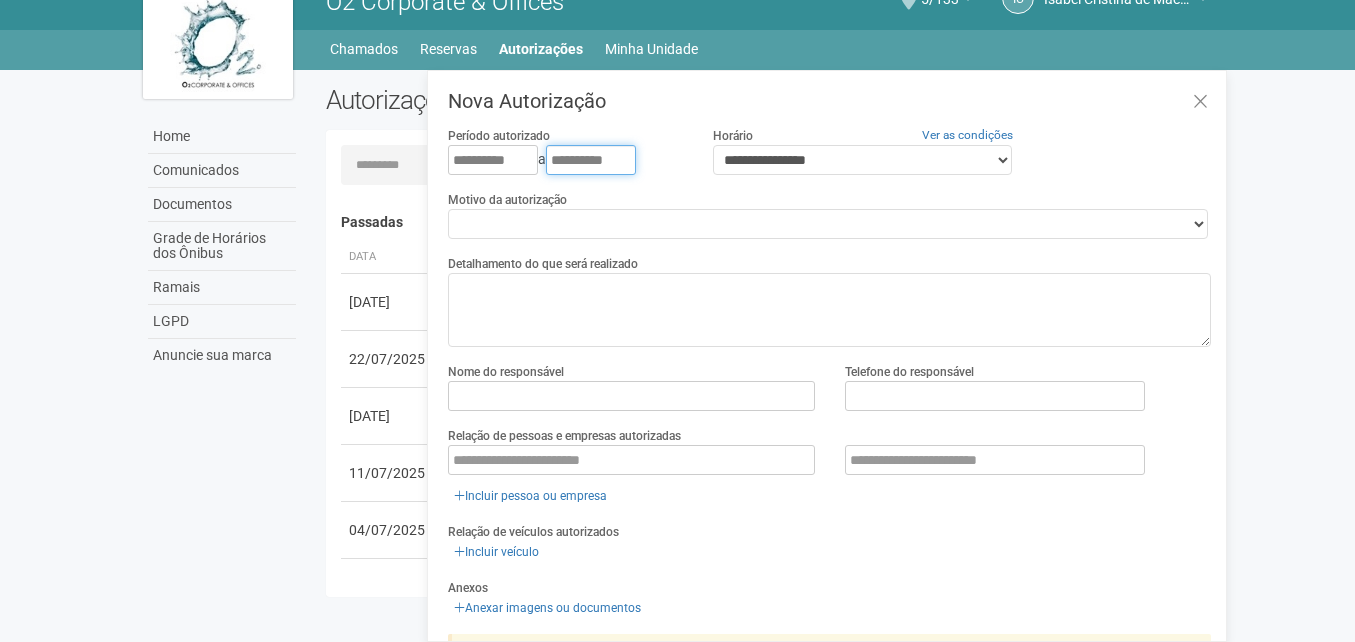 type on "**********" 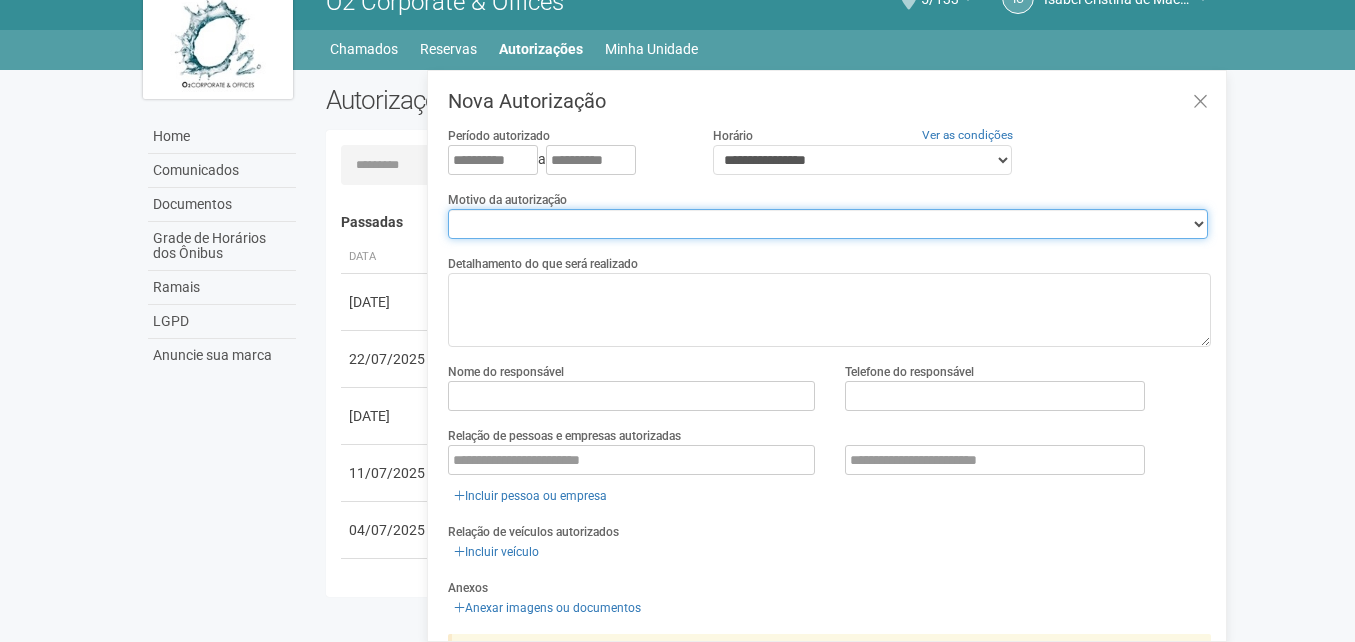 click on "**********" at bounding box center [828, 224] 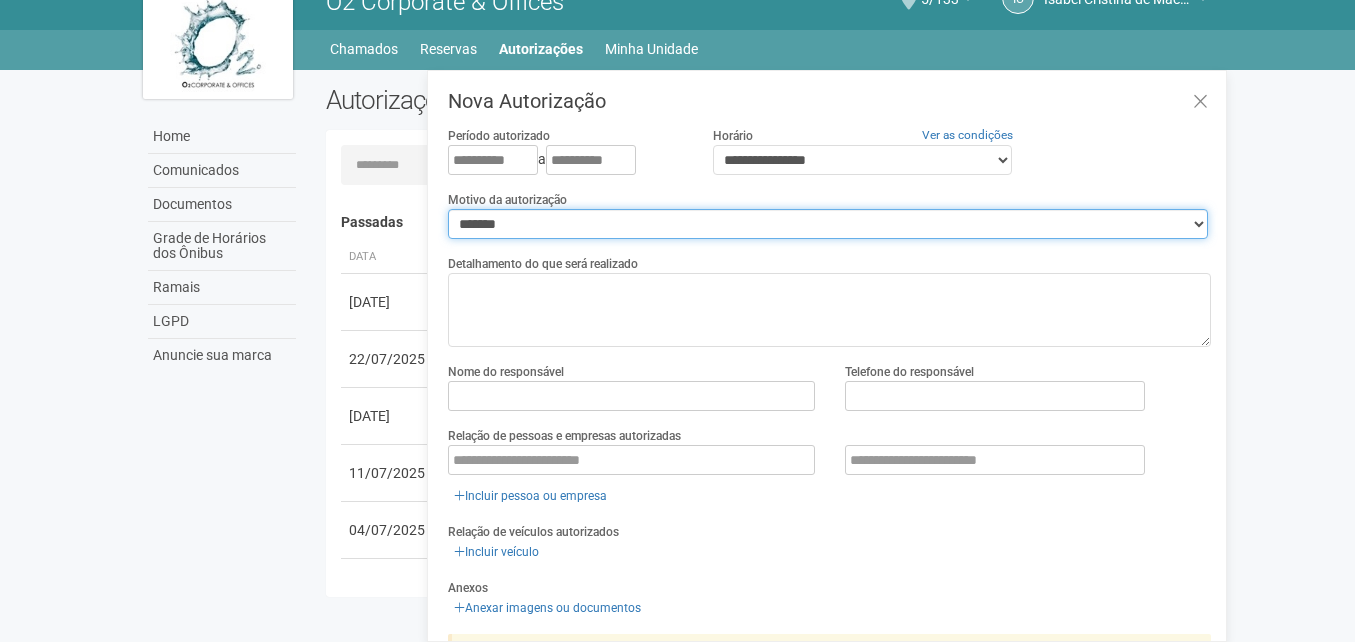 click on "**********" at bounding box center (828, 224) 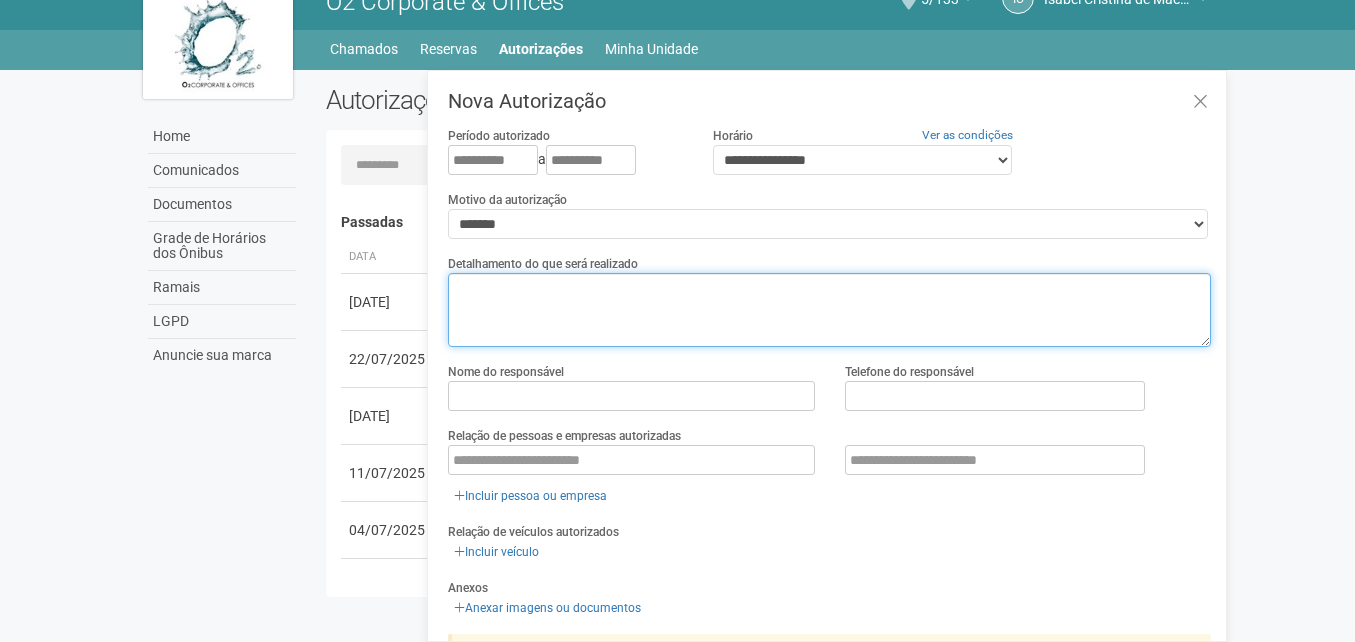 click at bounding box center [829, 310] 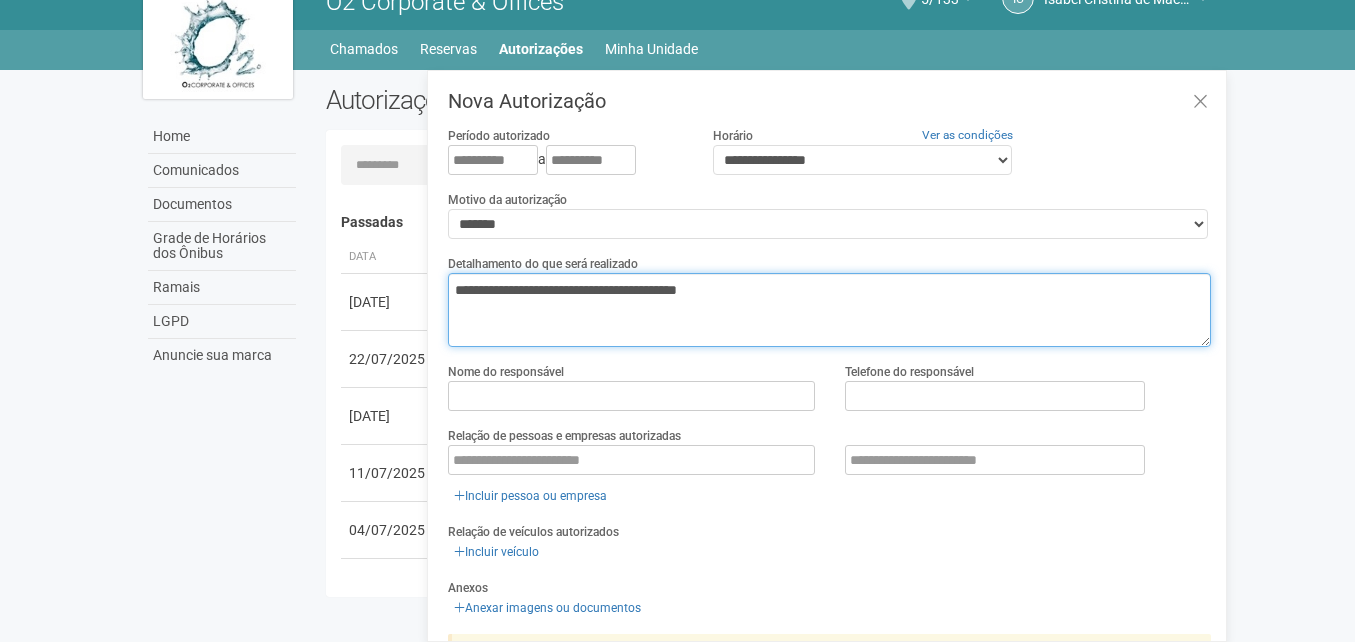 type on "**********" 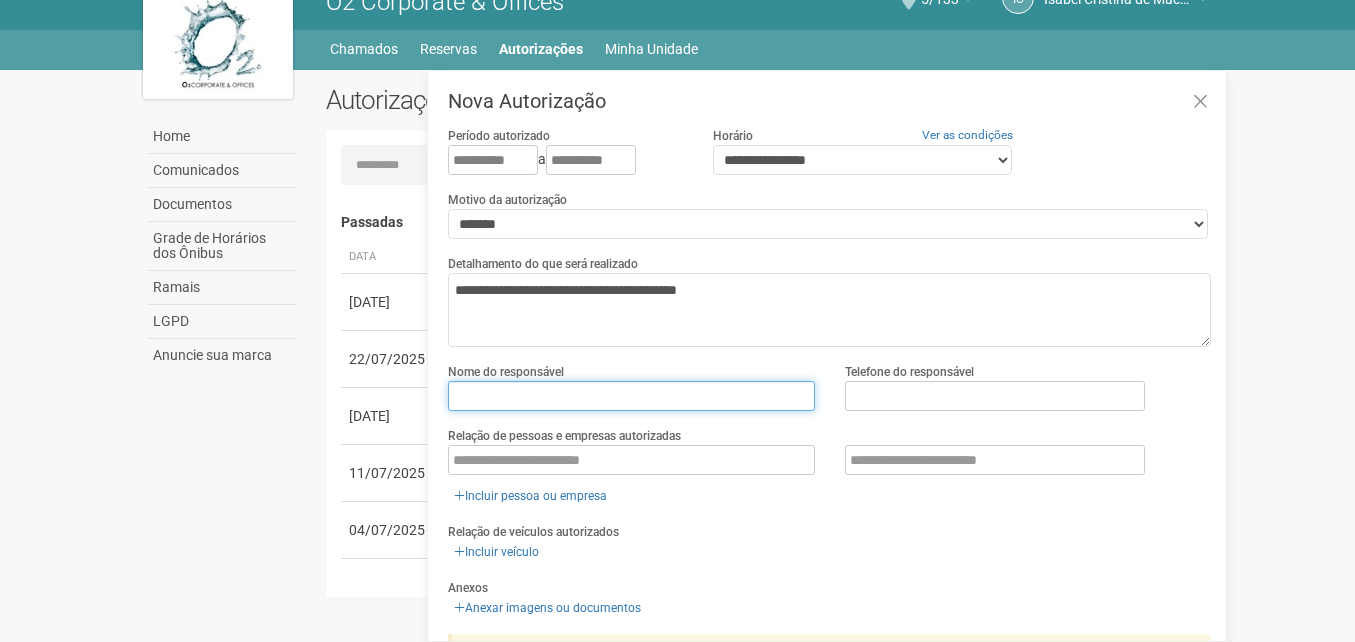 click at bounding box center (631, 396) 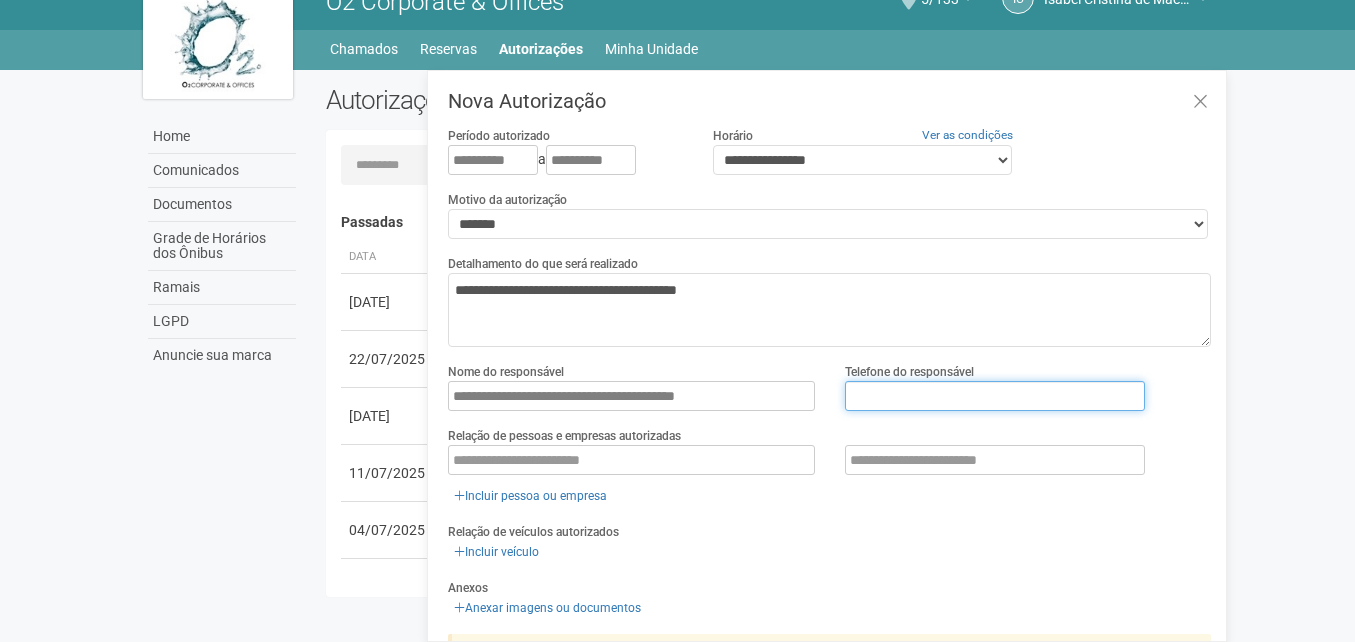 type on "**********" 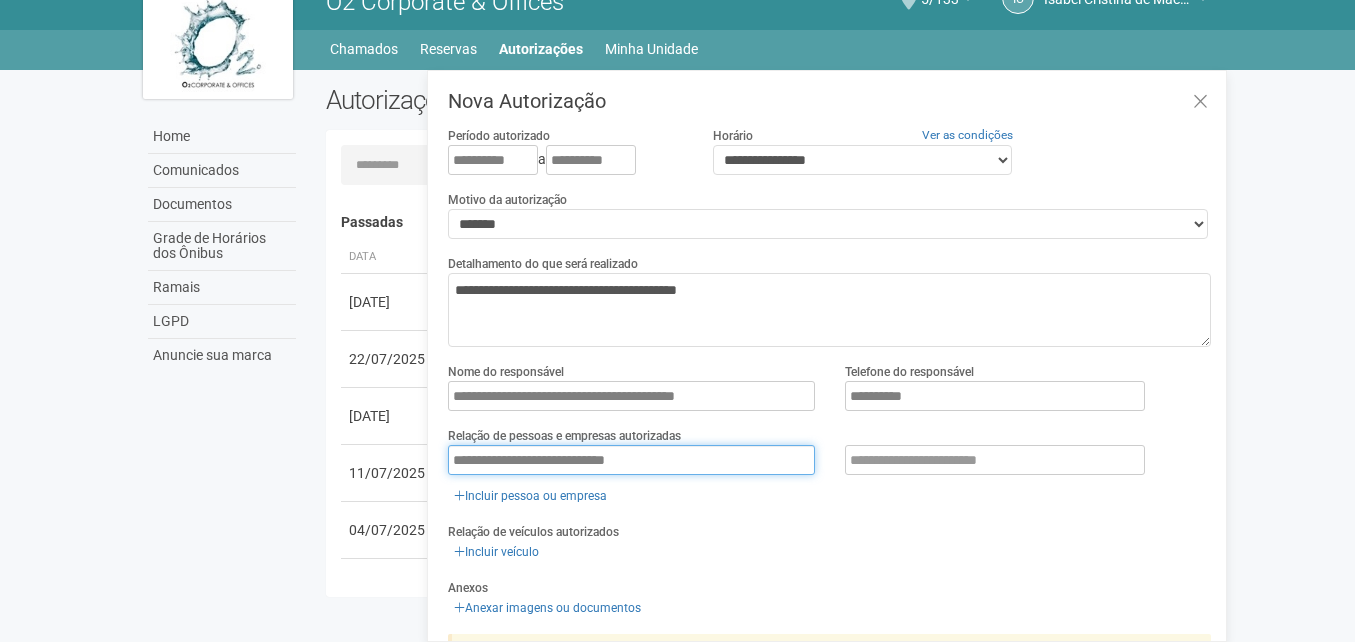 click on "**********" at bounding box center [631, 460] 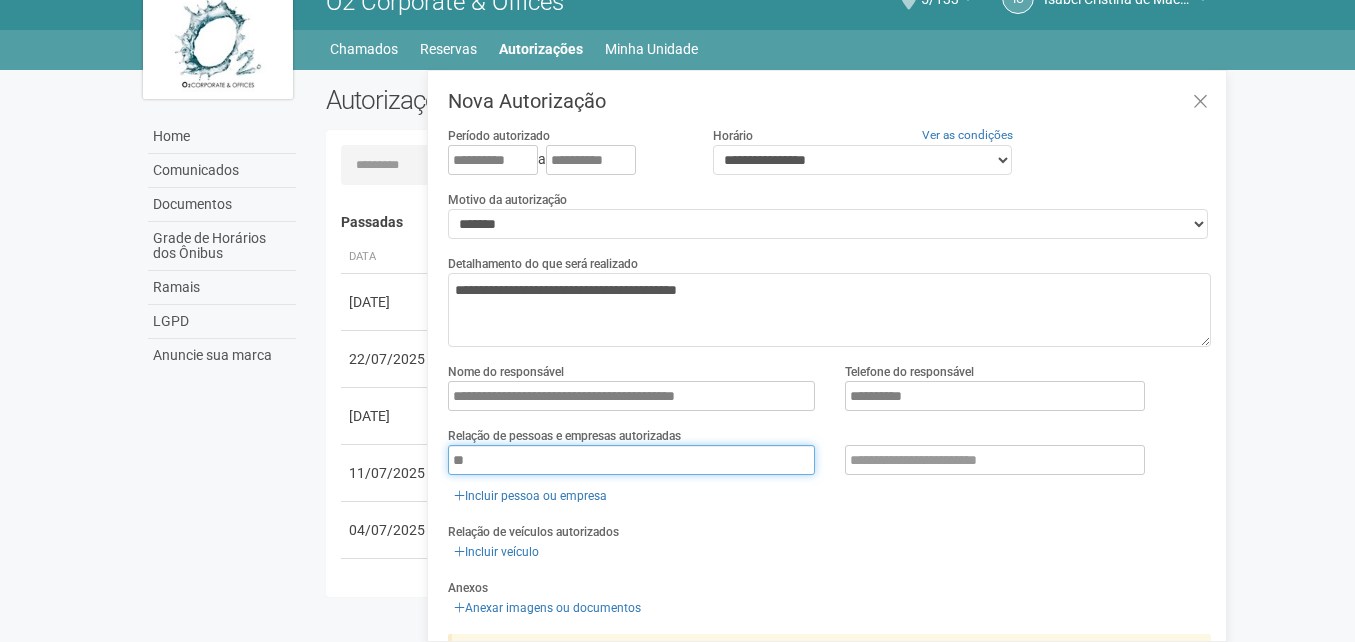 type on "*" 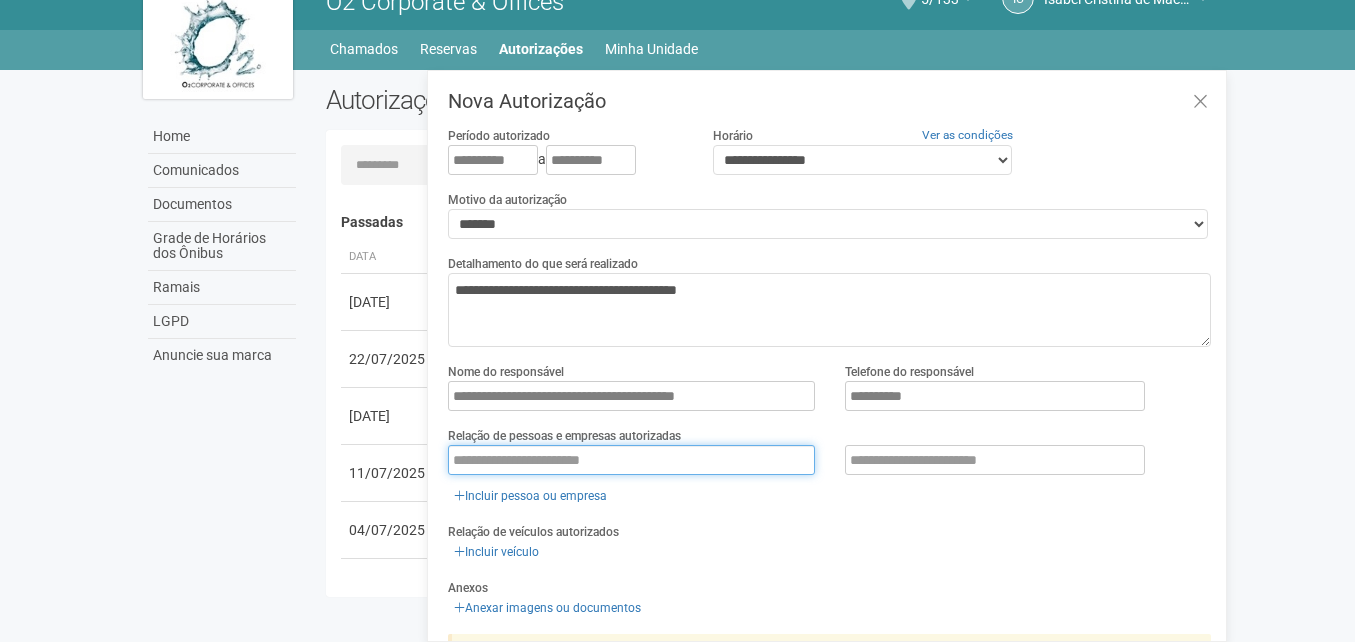 scroll, scrollTop: 141, scrollLeft: 0, axis: vertical 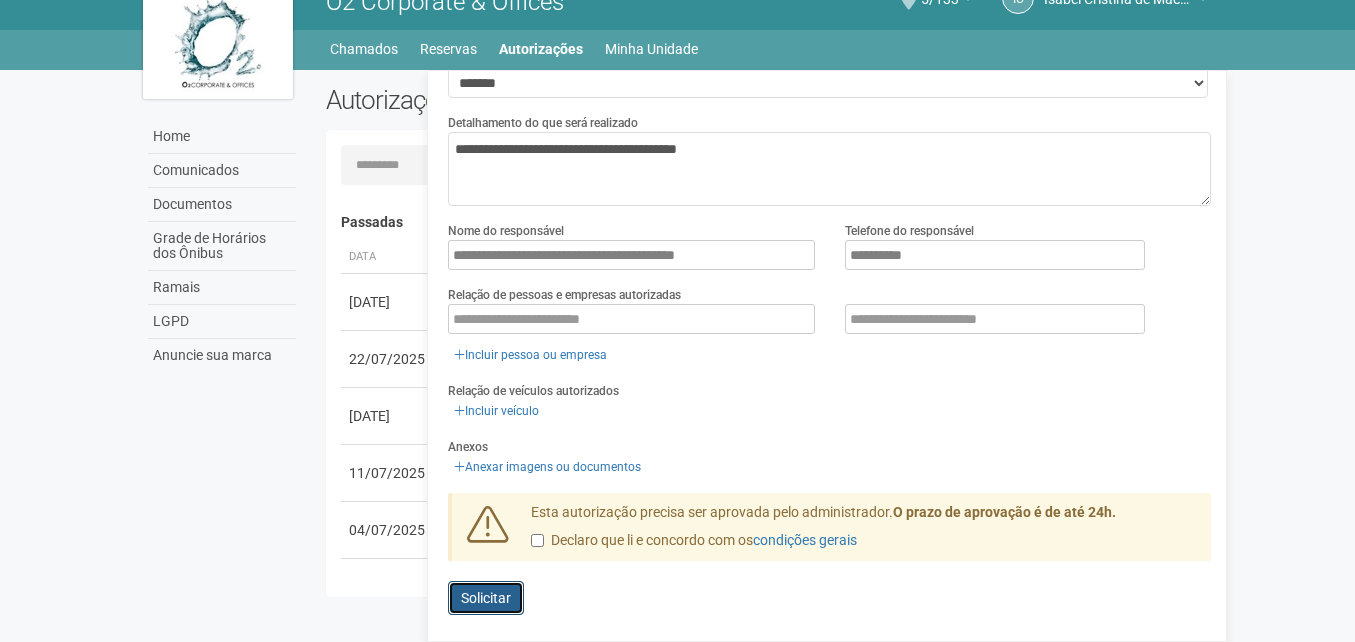 click on "Solicitar" at bounding box center [486, 598] 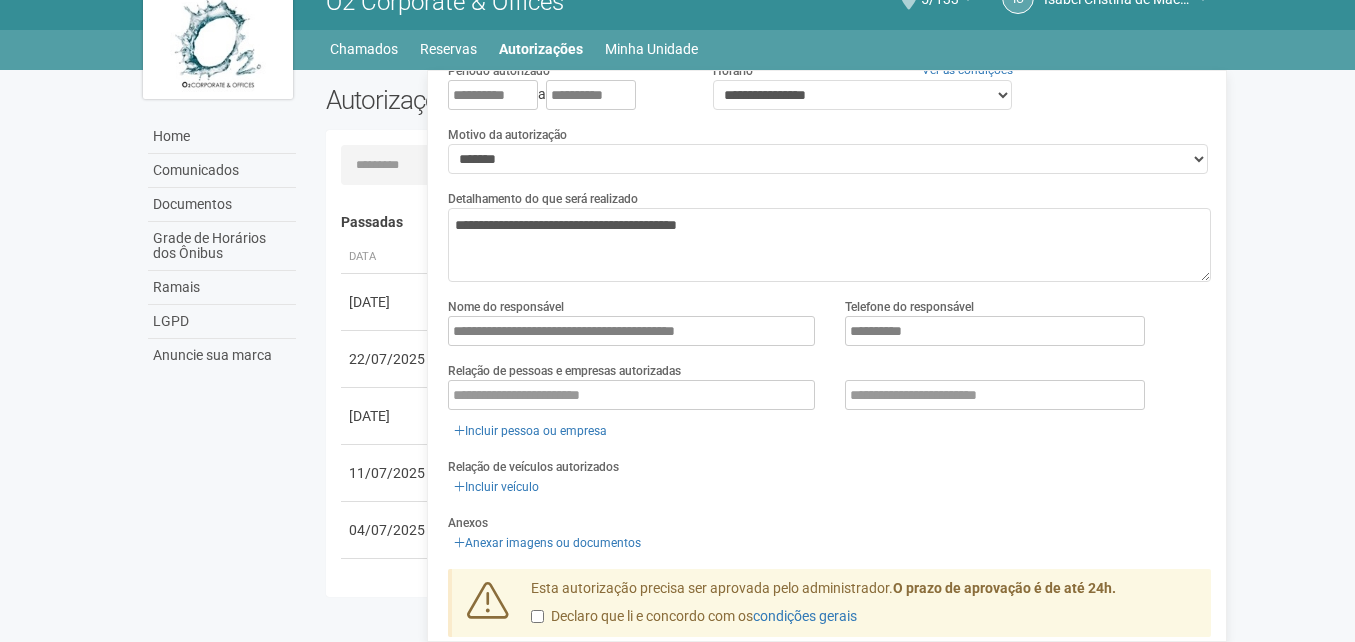 scroll, scrollTop: 55, scrollLeft: 0, axis: vertical 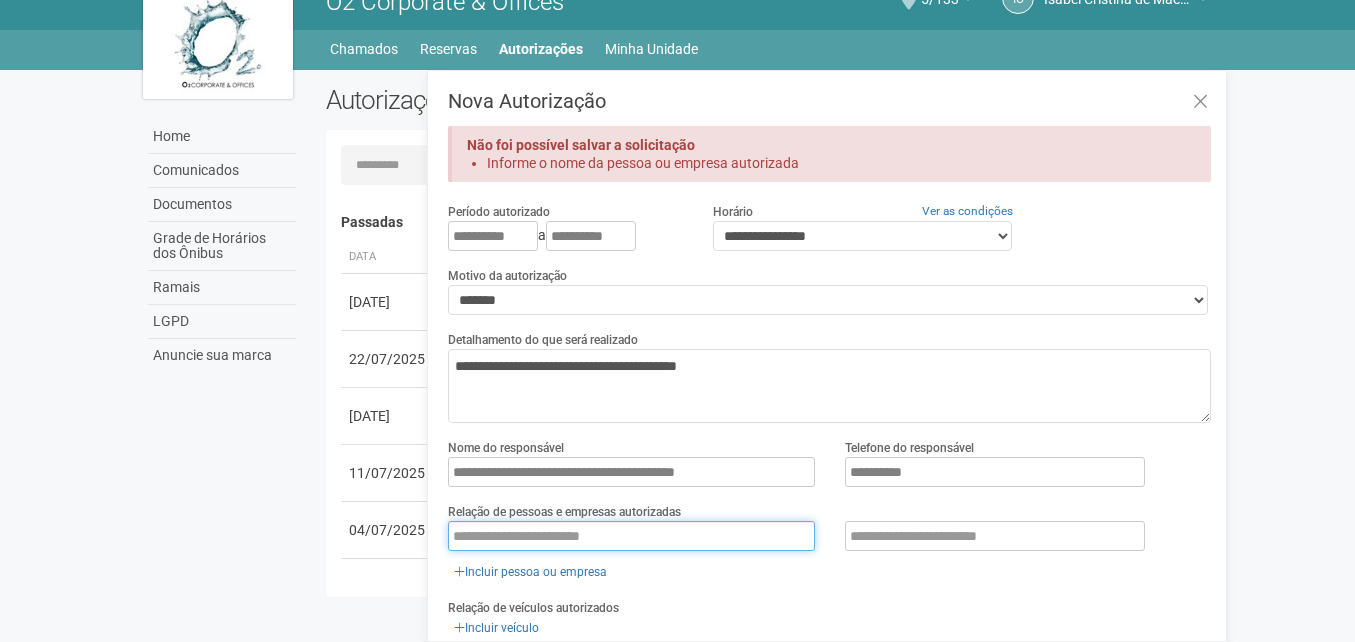 click at bounding box center (631, 536) 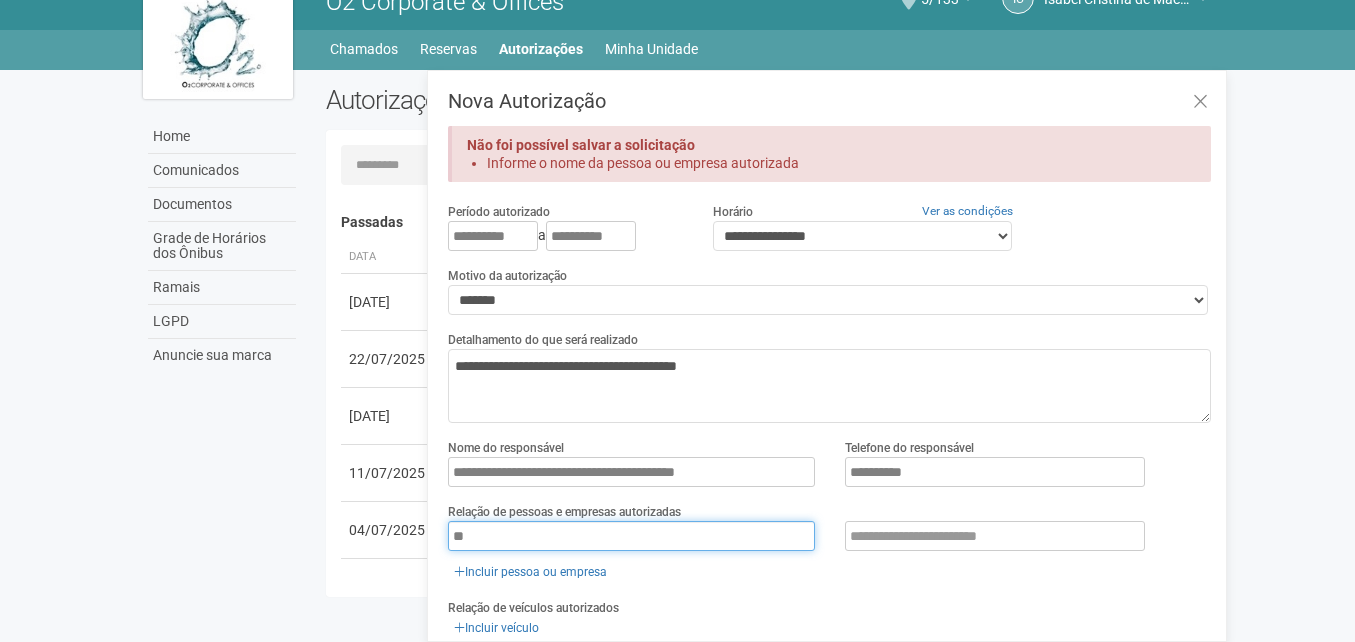 type on "*" 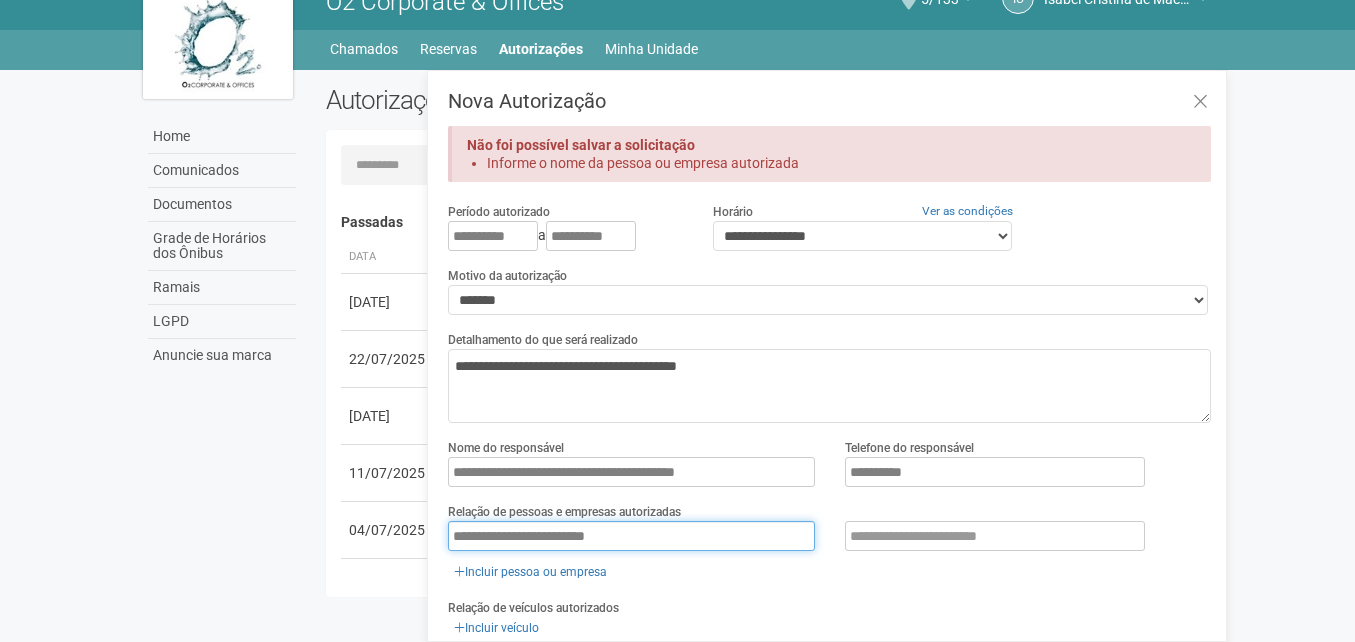 click on "**********" at bounding box center [631, 536] 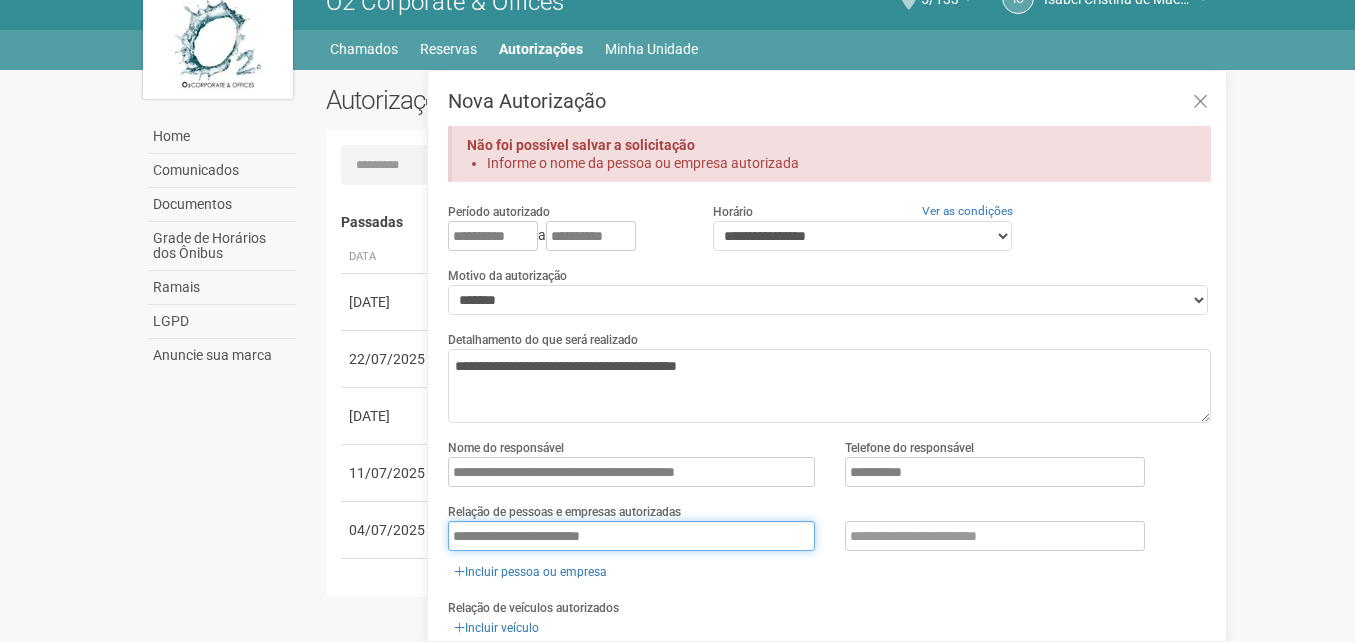type on "**********" 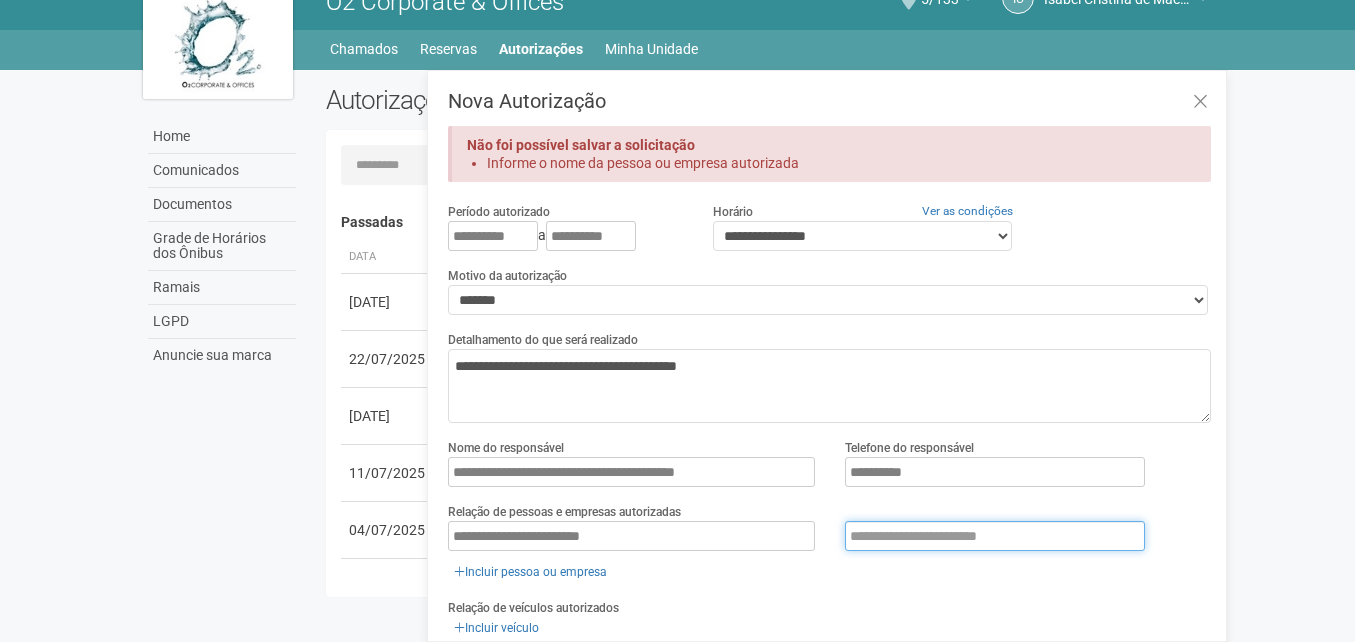 click at bounding box center [995, 536] 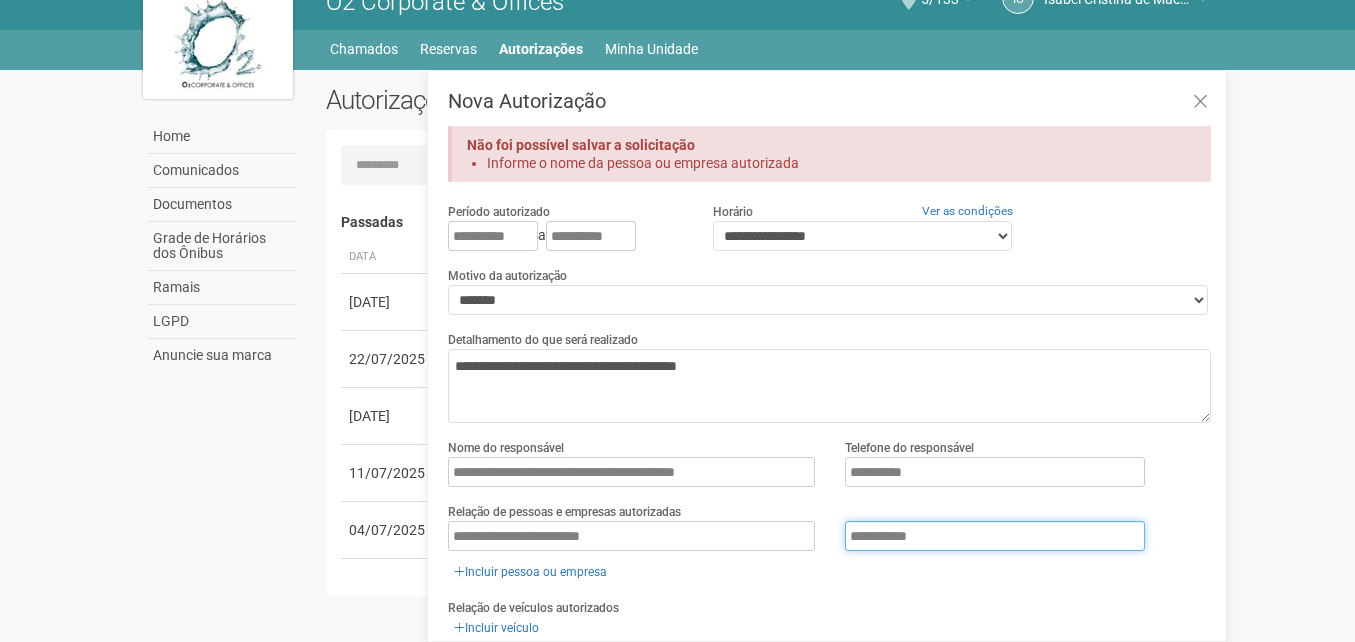 type on "**********" 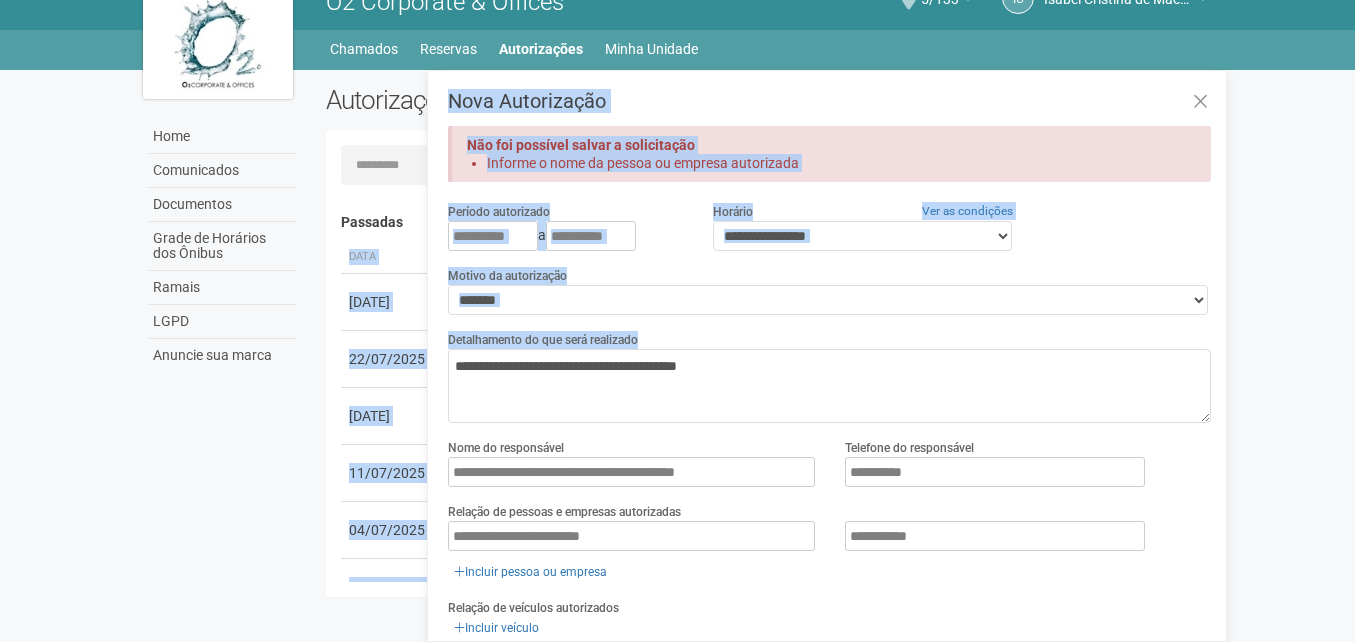drag, startPoint x: 1226, startPoint y: 333, endPoint x: 1232, endPoint y: 526, distance: 193.09325 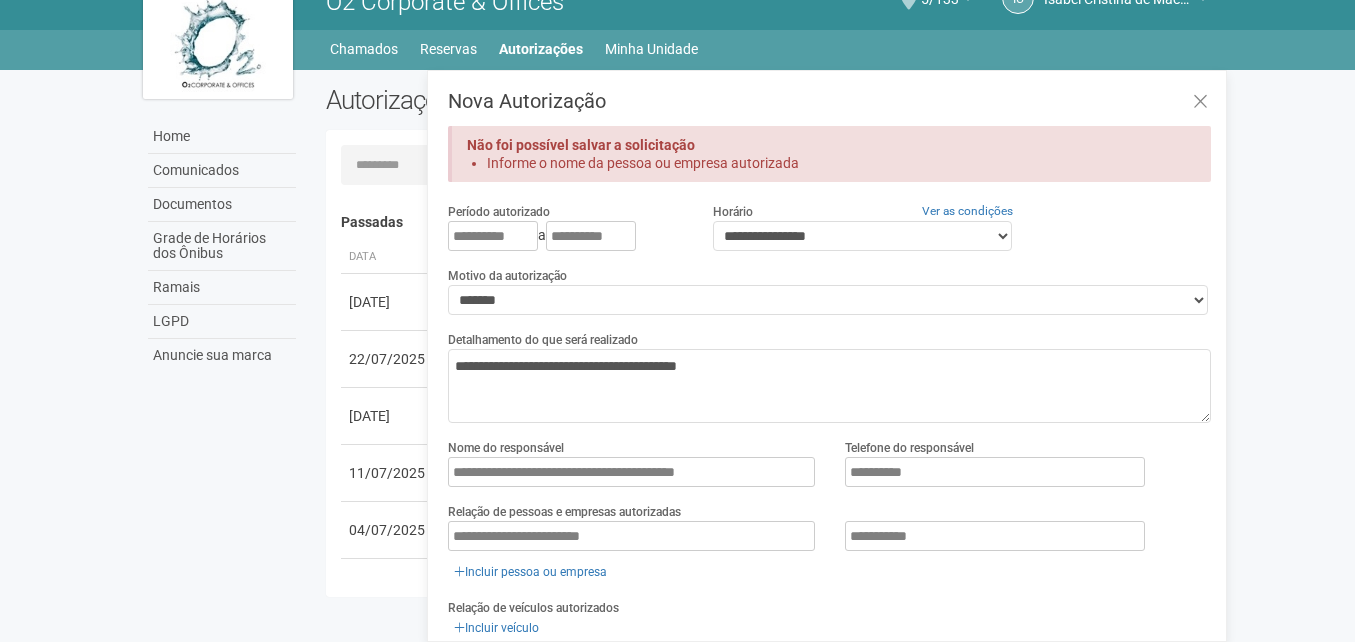 click on "**********" at bounding box center (829, 536) 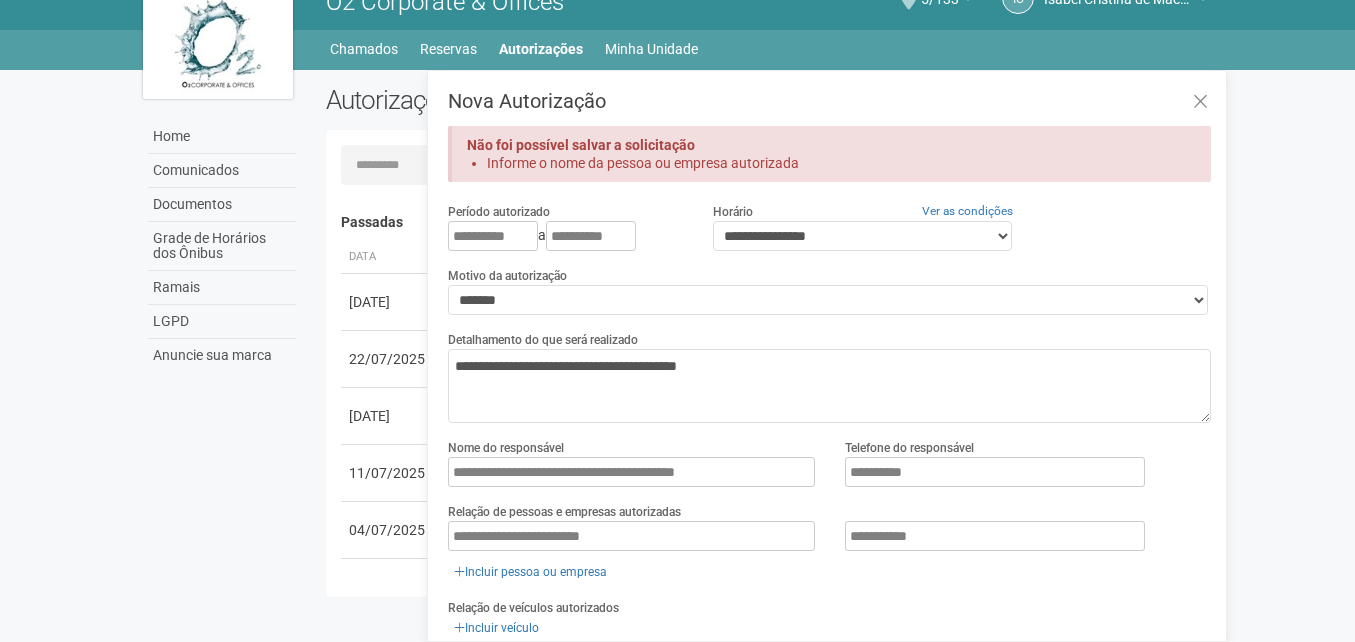 click on "**********" at bounding box center (829, 536) 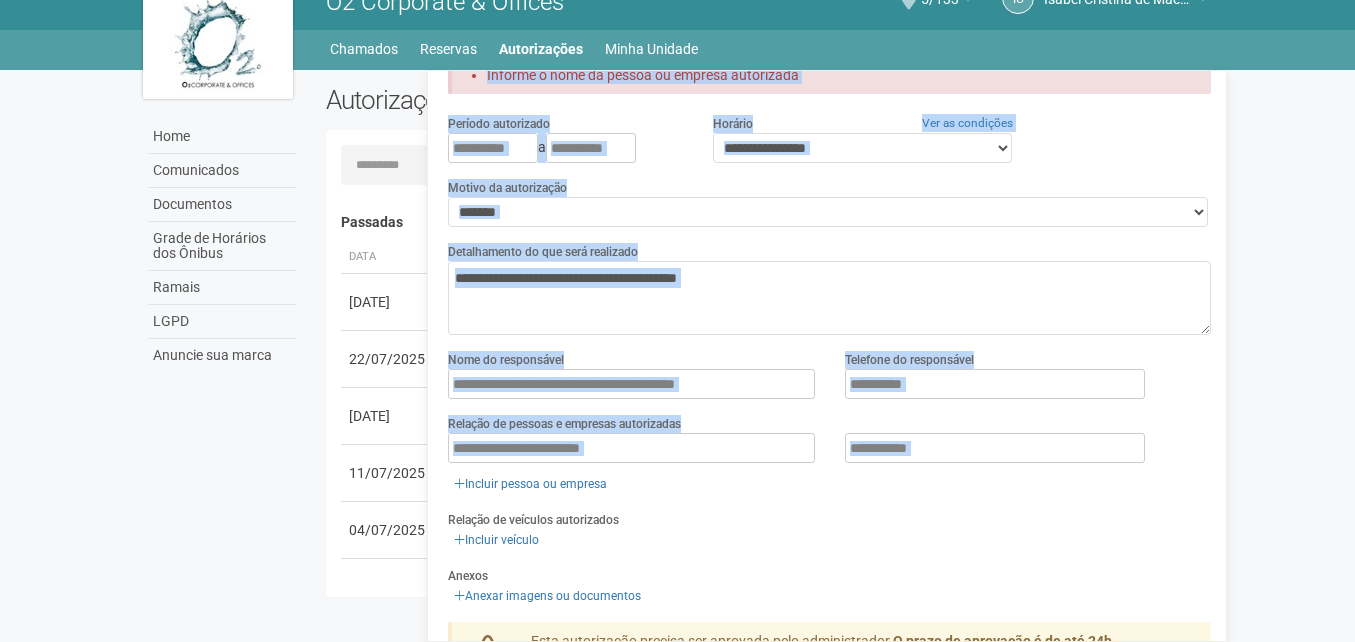 scroll, scrollTop: 217, scrollLeft: 0, axis: vertical 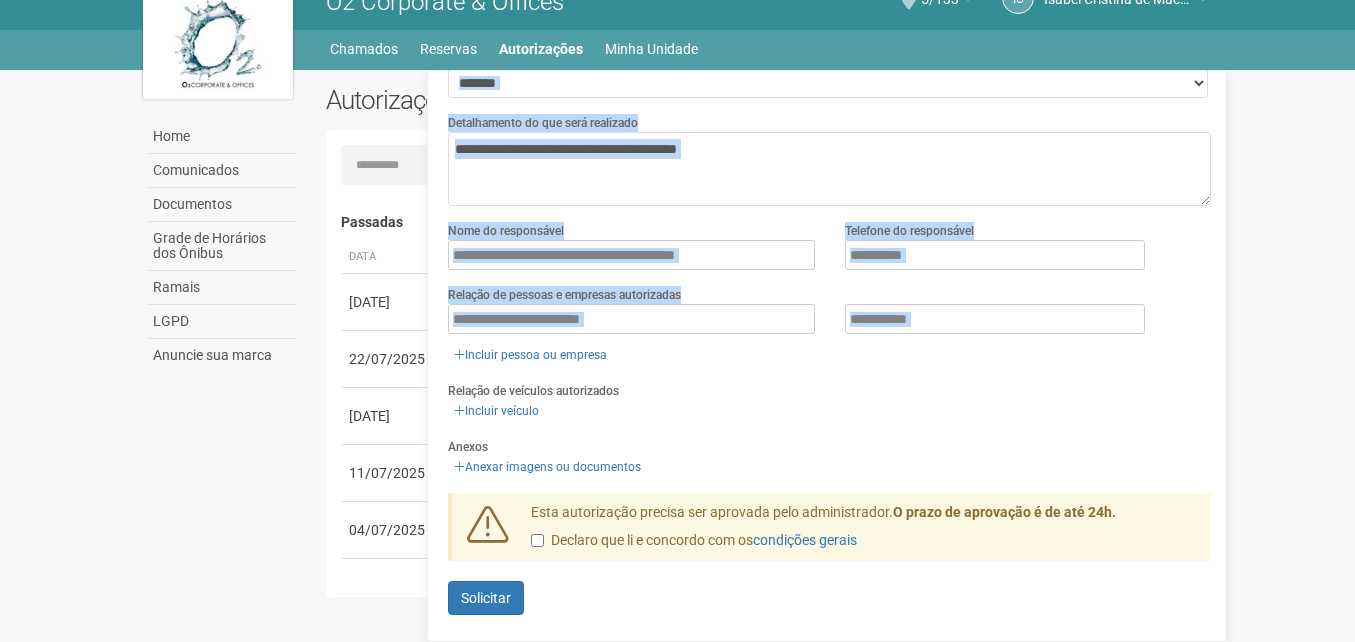 drag, startPoint x: 1226, startPoint y: 519, endPoint x: 1229, endPoint y: 643, distance: 124.036285 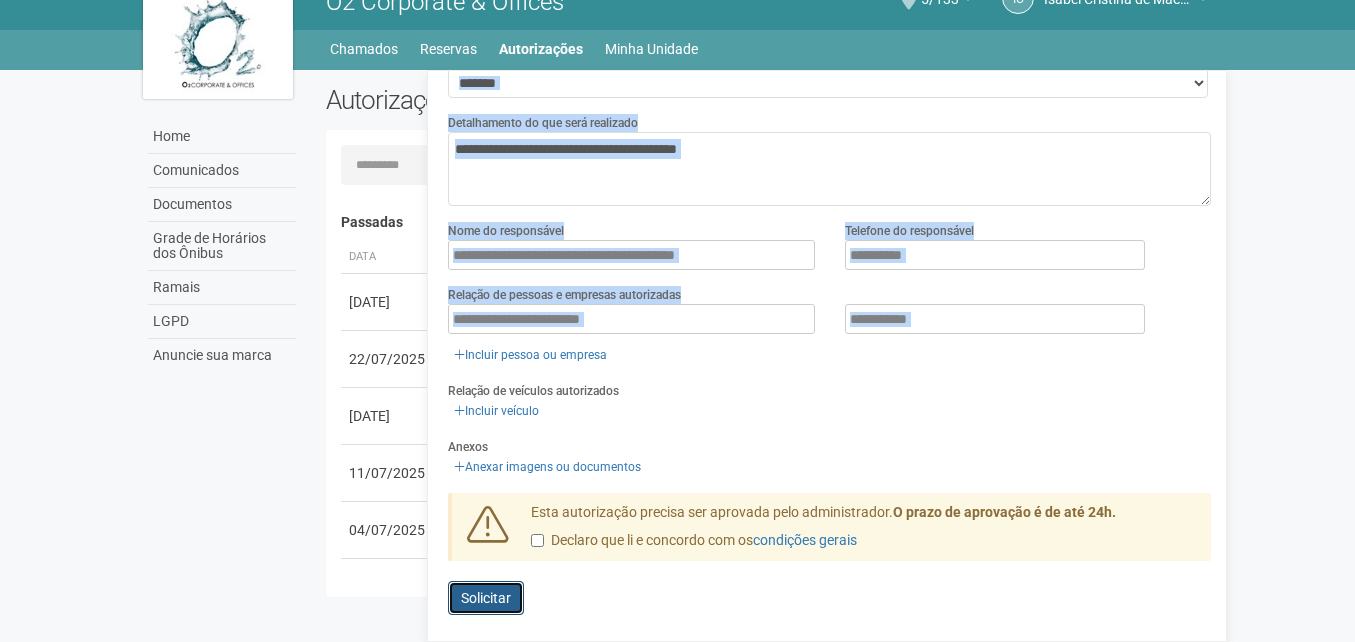 click on "Solicitar" at bounding box center (486, 598) 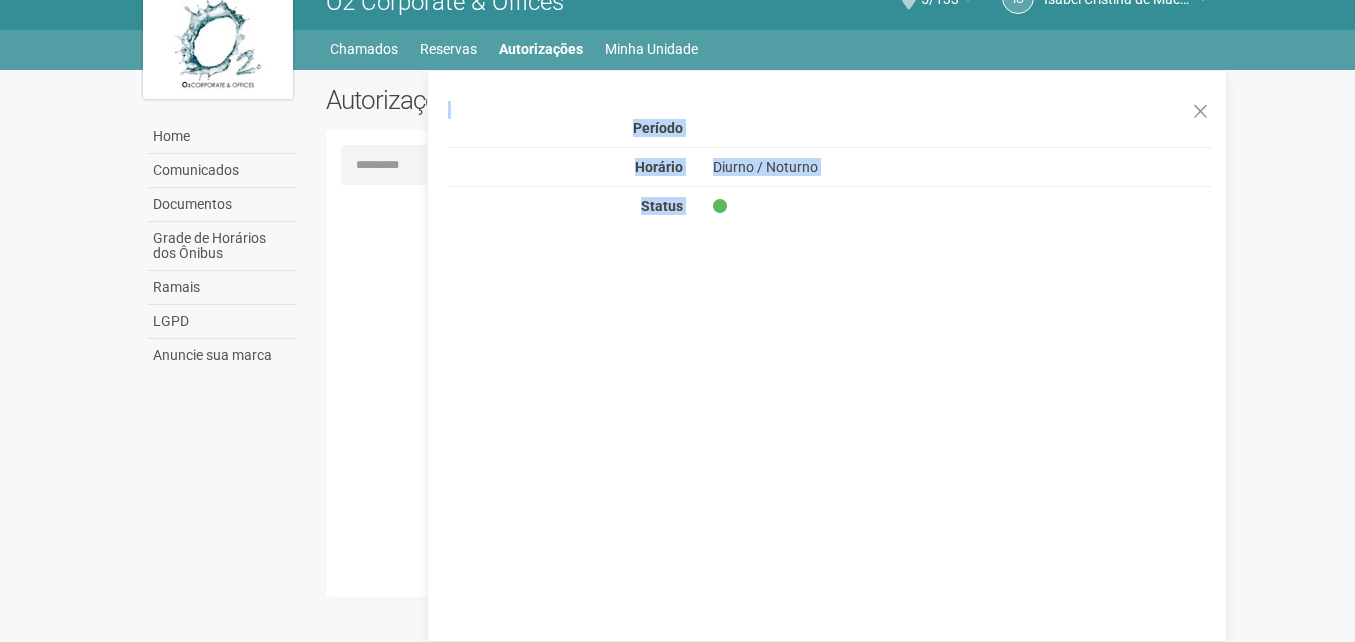 scroll, scrollTop: 0, scrollLeft: 0, axis: both 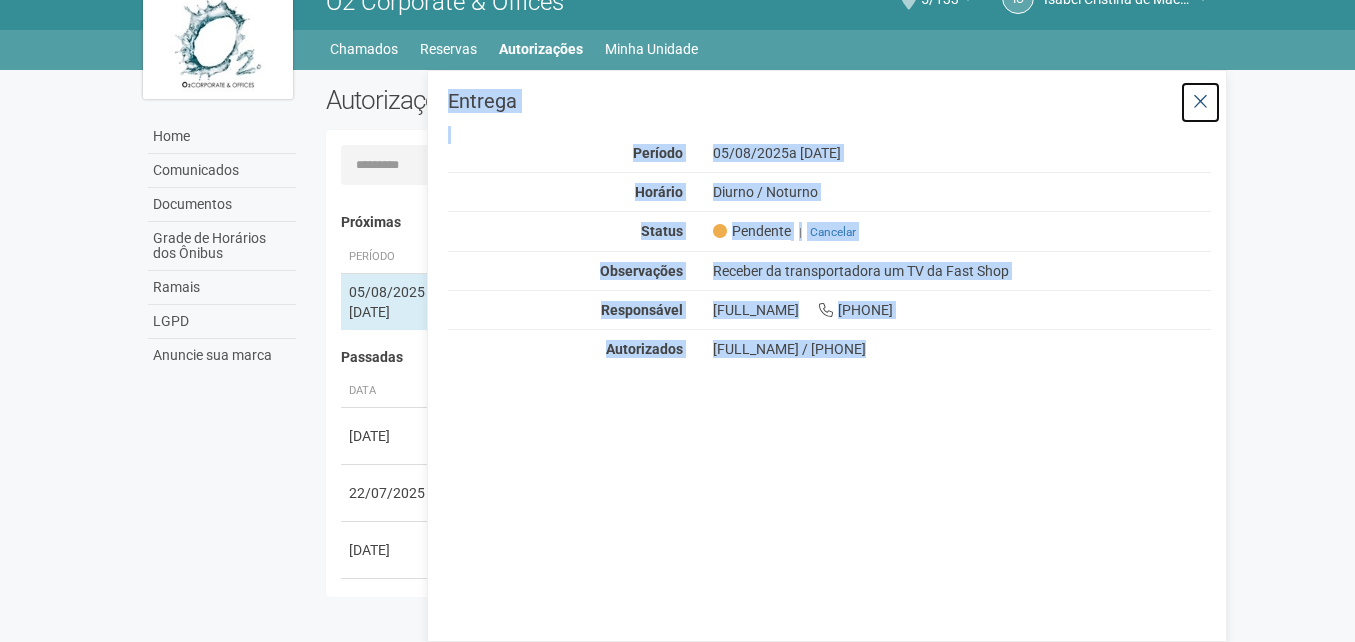 click at bounding box center [1200, 102] 